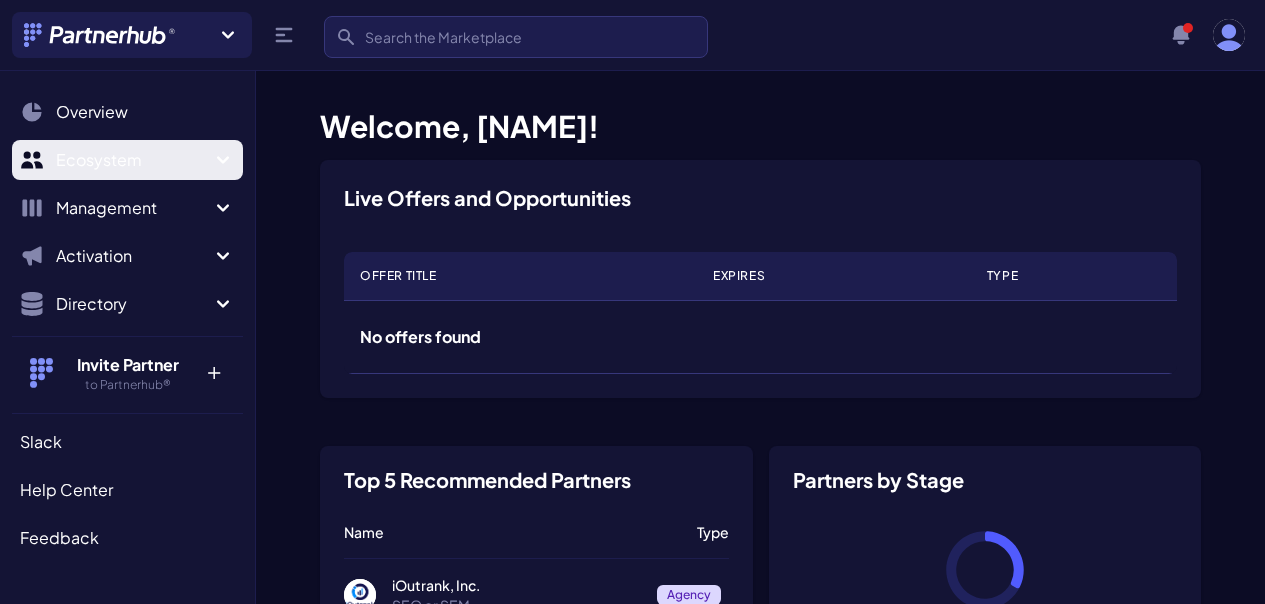 scroll, scrollTop: 0, scrollLeft: 0, axis: both 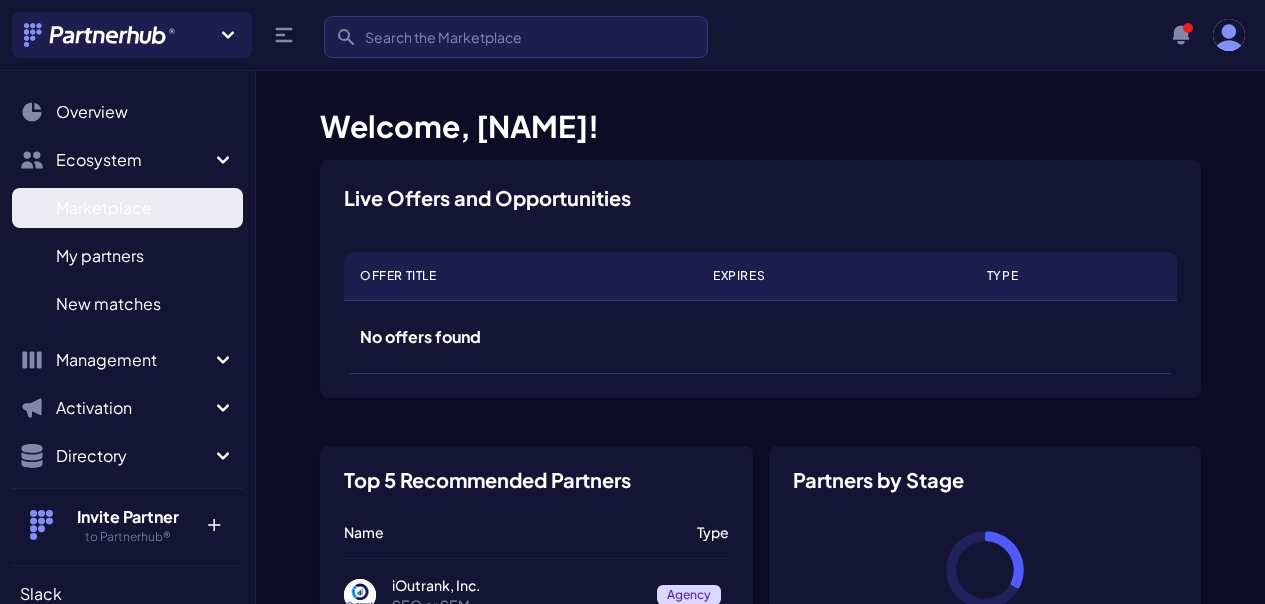 click on "Marketplace M" at bounding box center (127, 208) 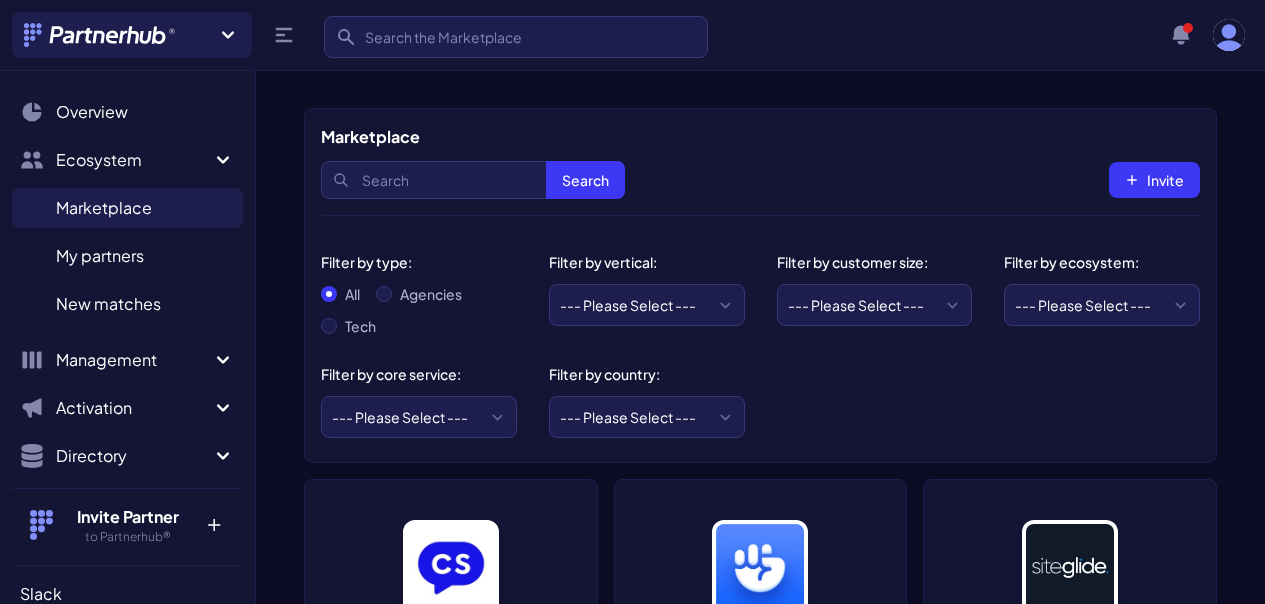 scroll, scrollTop: 0, scrollLeft: 0, axis: both 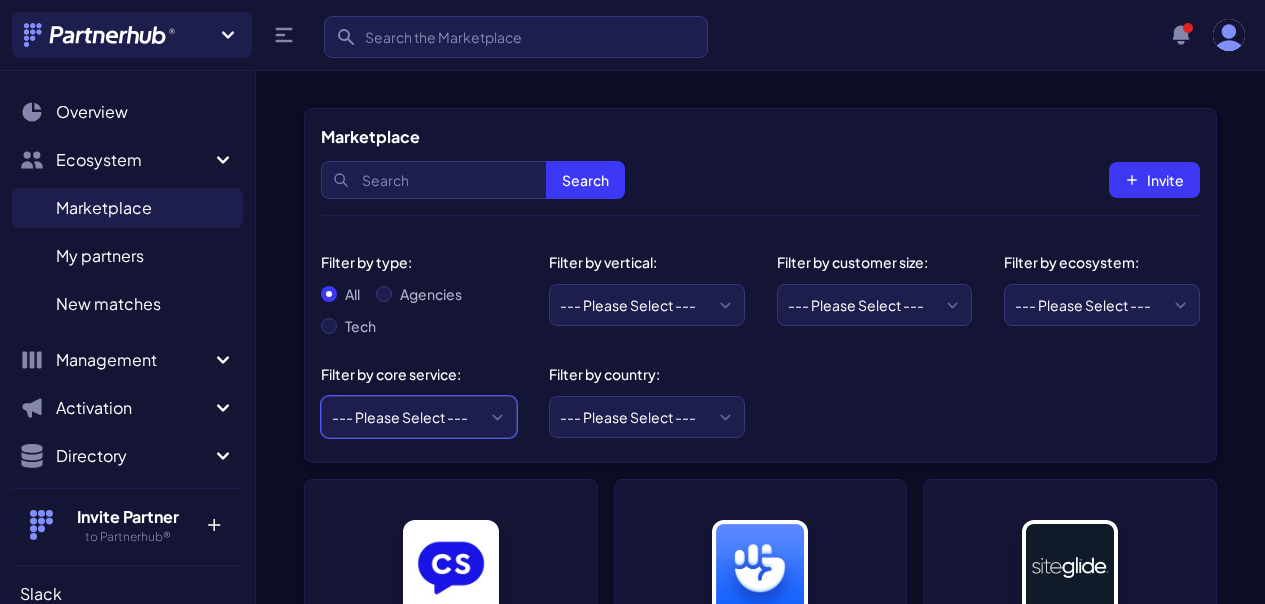 click on "--- Please Select --- ABM API Integration Support Business Process Consulting CRM Setup & Integration CRO Compliance or Security Content Marketing Copywriting Data Analytics Email Marketing Graphic Design Influencer Marketing Lead Generation Media Planning & Buying Operations PPC PR Research  Revops SEO or SEM SMS Marketing Social Media Management or SMM Software Development UX Design Videography Website Design and Development Workflow Automations" at bounding box center (419, 417) 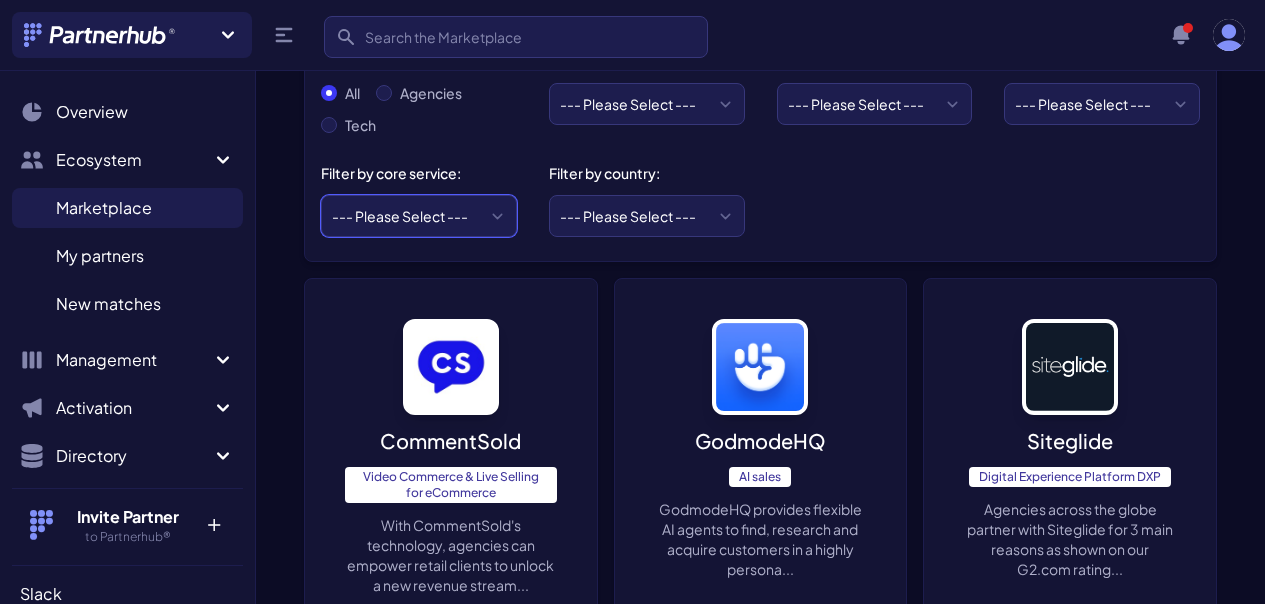 scroll, scrollTop: 165, scrollLeft: 0, axis: vertical 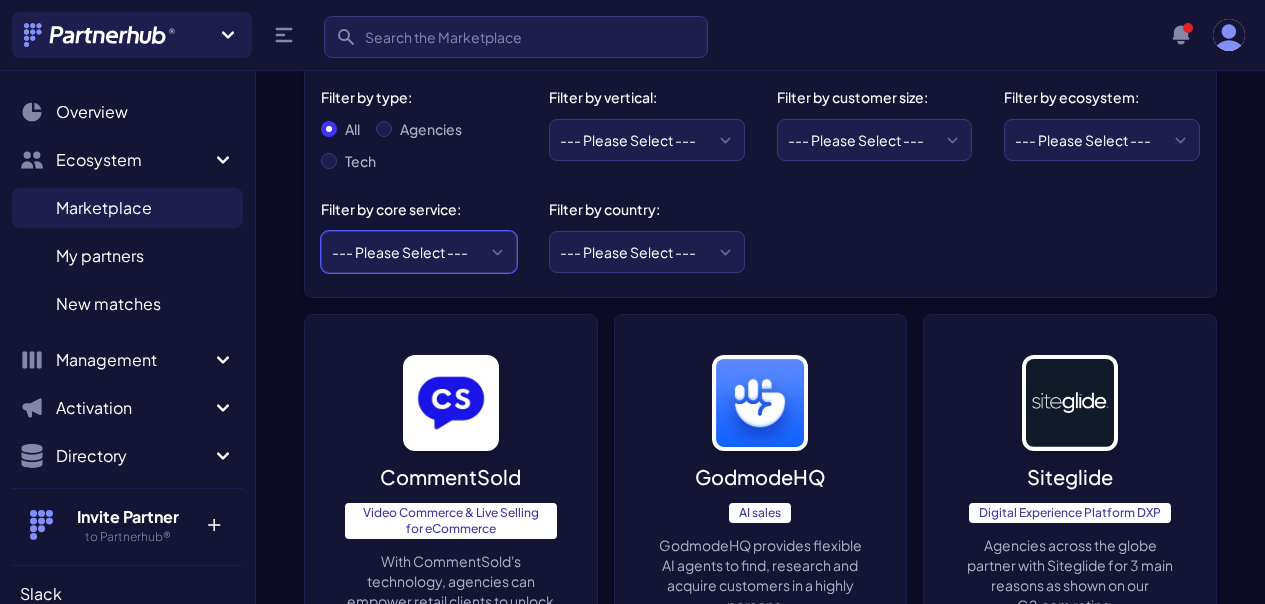 click on "--- Please Select --- ABM API Integration Support Business Process Consulting CRM Setup & Integration CRO Compliance or Security Content Marketing Copywriting Data Analytics Email Marketing Graphic Design Influencer Marketing Lead Generation Media Planning & Buying Operations PPC PR Research  Revops SEO or SEM SMS Marketing Social Media Management or SMM Software Development UX Design Videography Website Design and Development Workflow Automations" at bounding box center (419, 252) 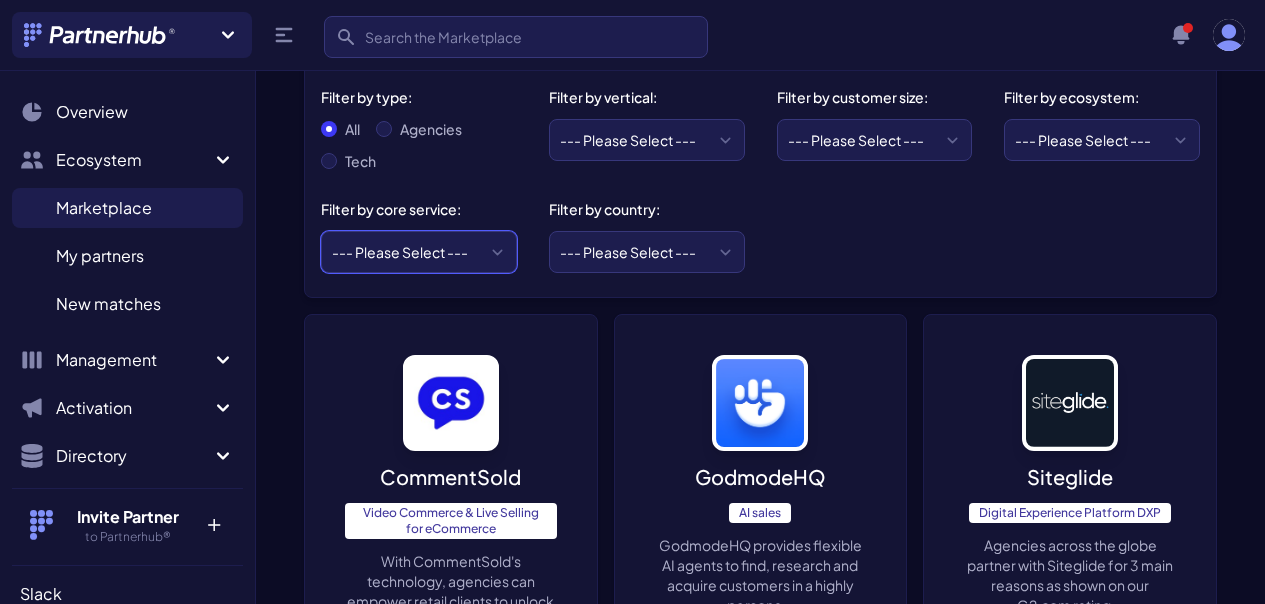 select on "Operations" 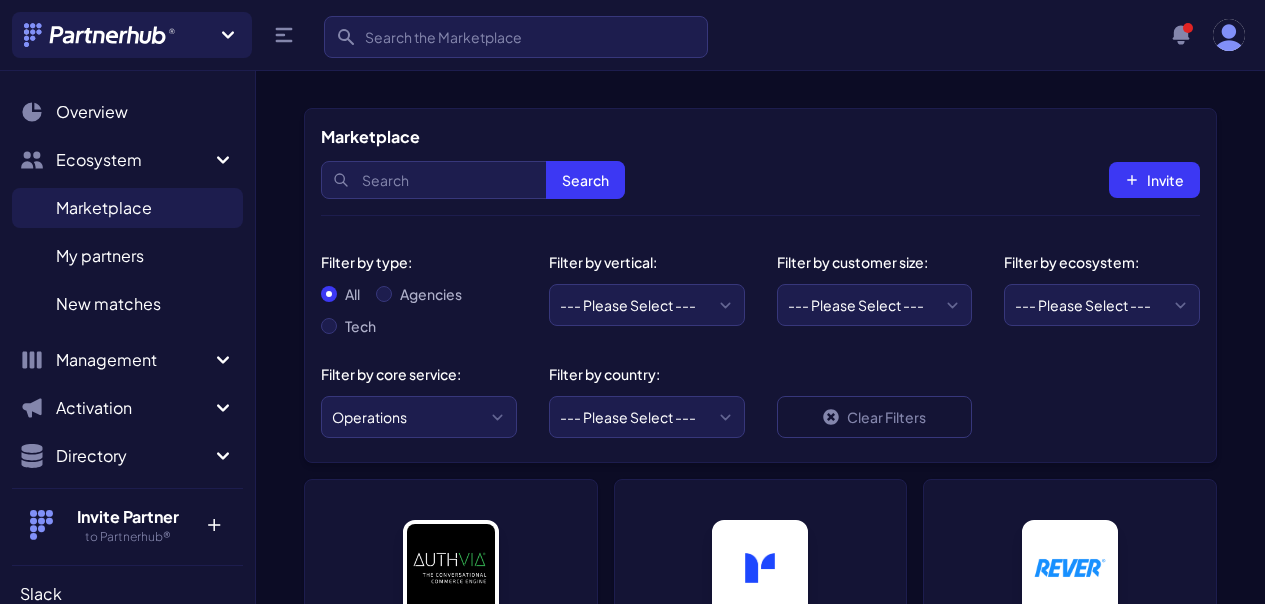 scroll, scrollTop: 0, scrollLeft: 0, axis: both 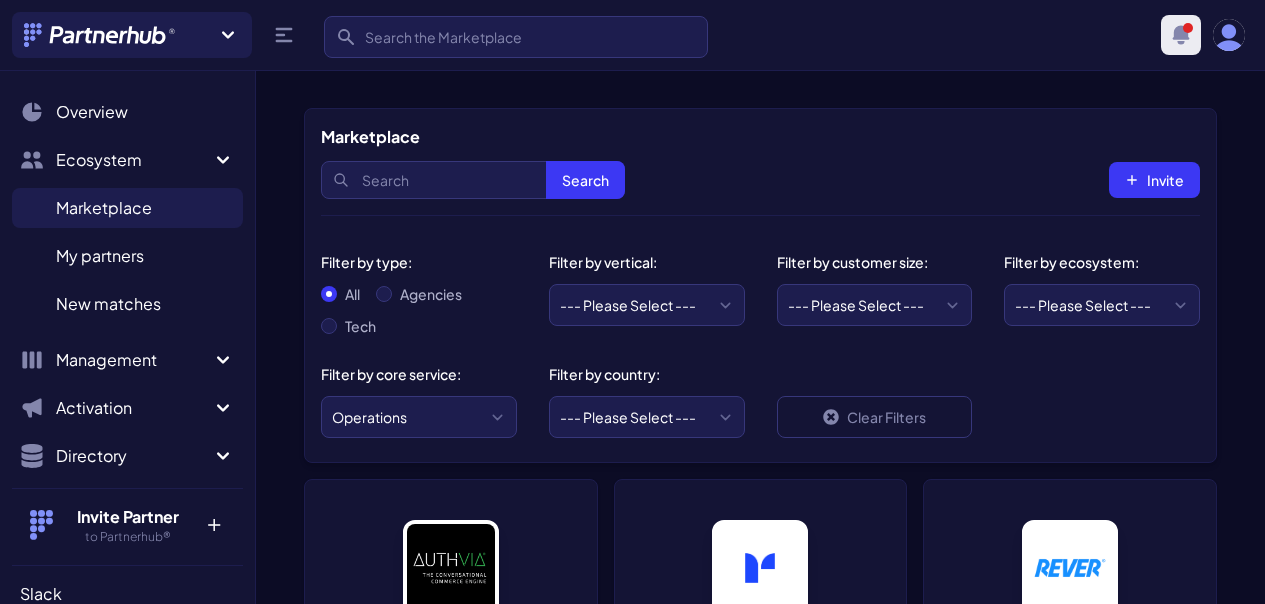 click at bounding box center [1181, 35] 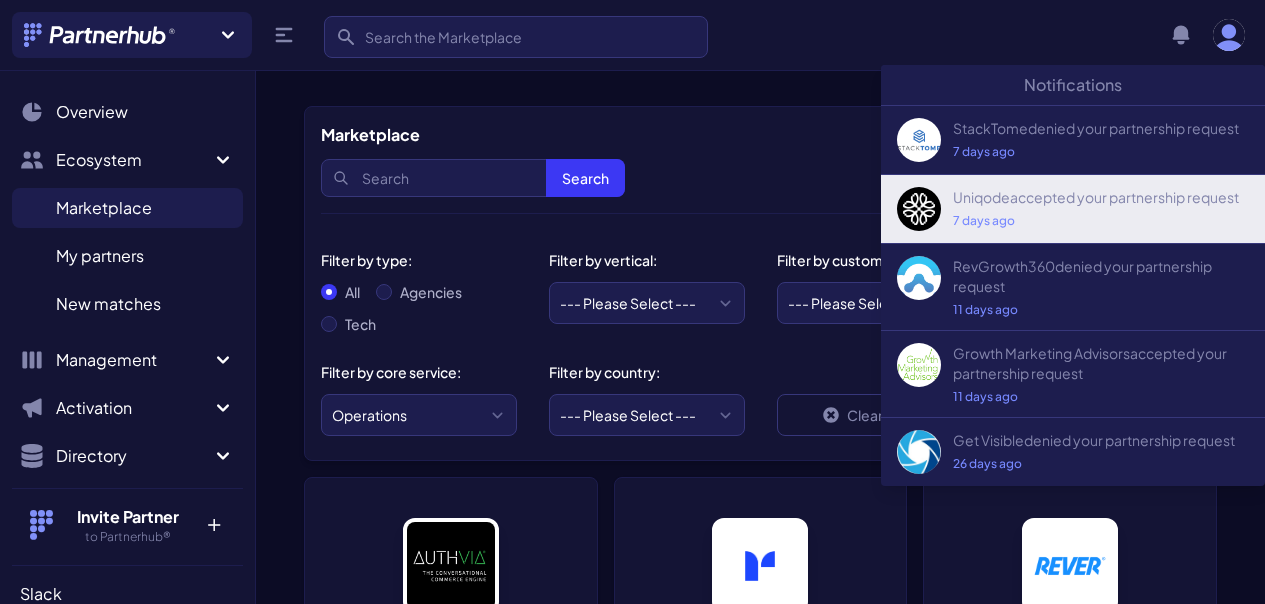 scroll, scrollTop: 0, scrollLeft: 0, axis: both 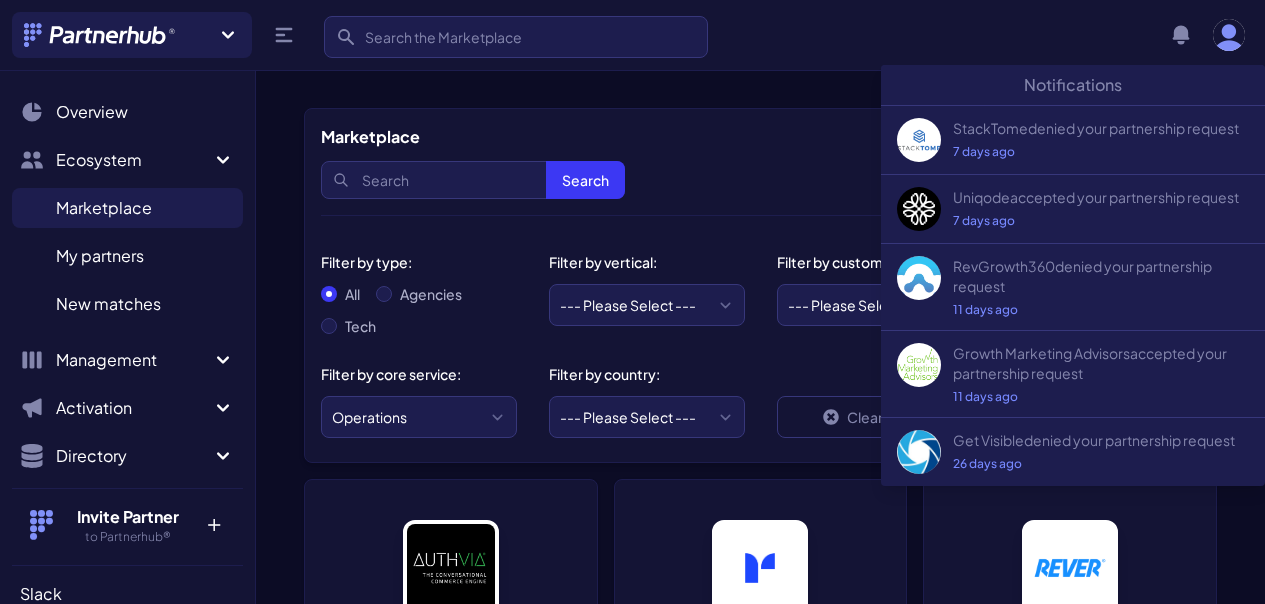 click on "Search
Search
Invite" at bounding box center [760, 180] 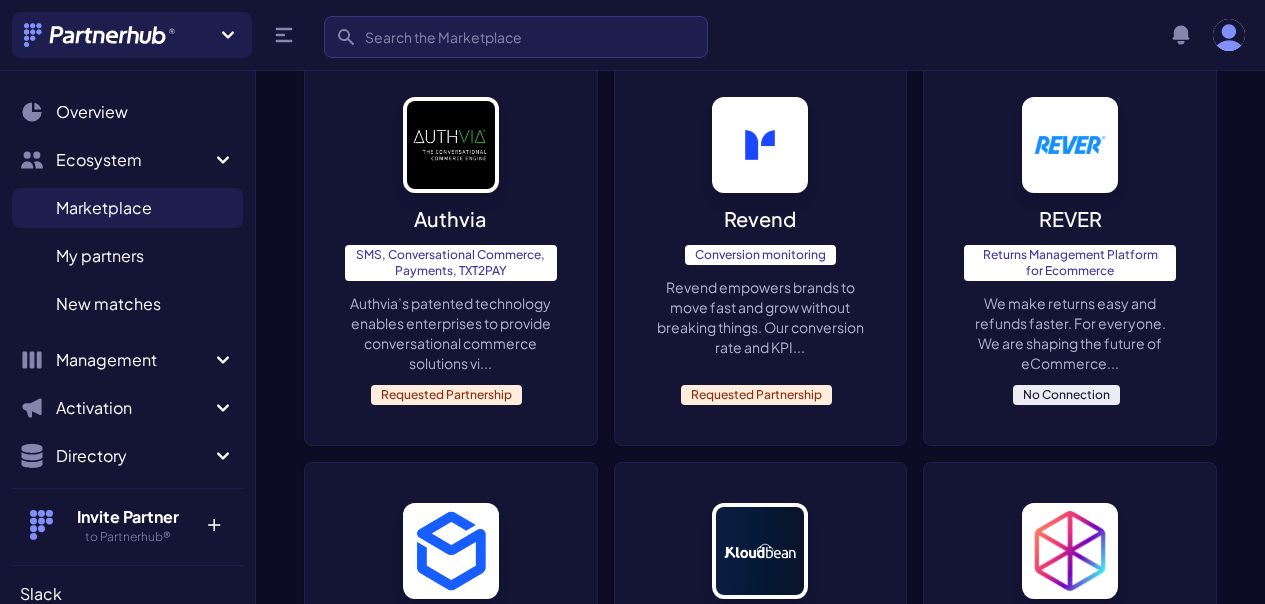 scroll, scrollTop: 424, scrollLeft: 0, axis: vertical 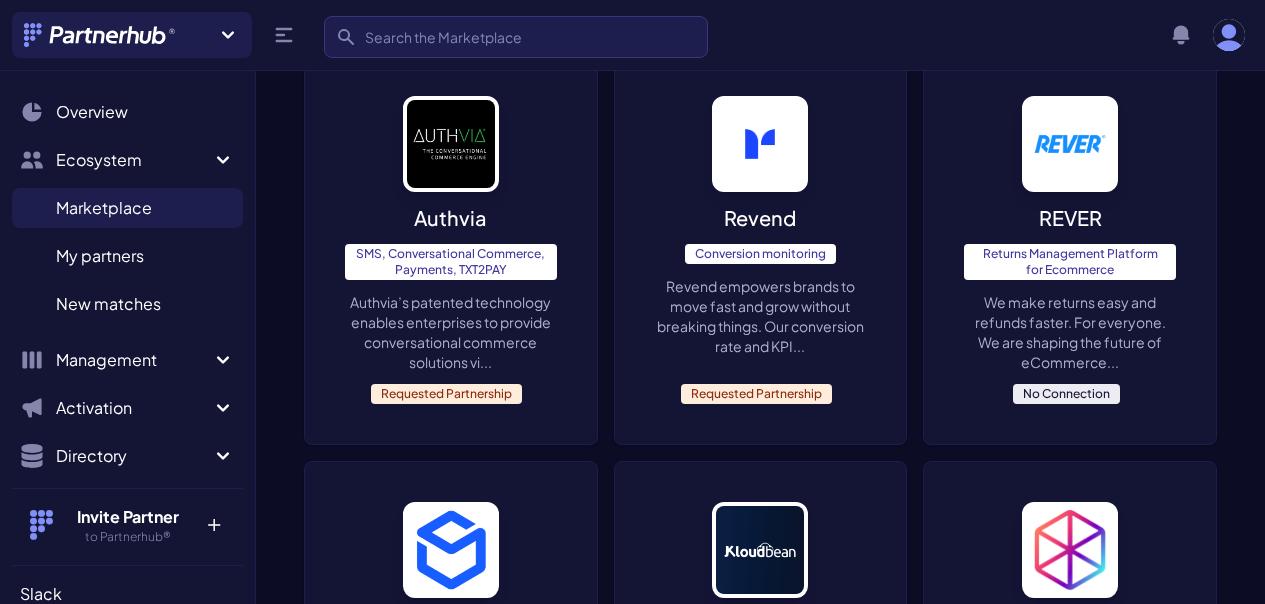 click on "Revend empowers brands to move fast and grow without breaking things. Our conversion rate and KPI..." at bounding box center (761, 316) 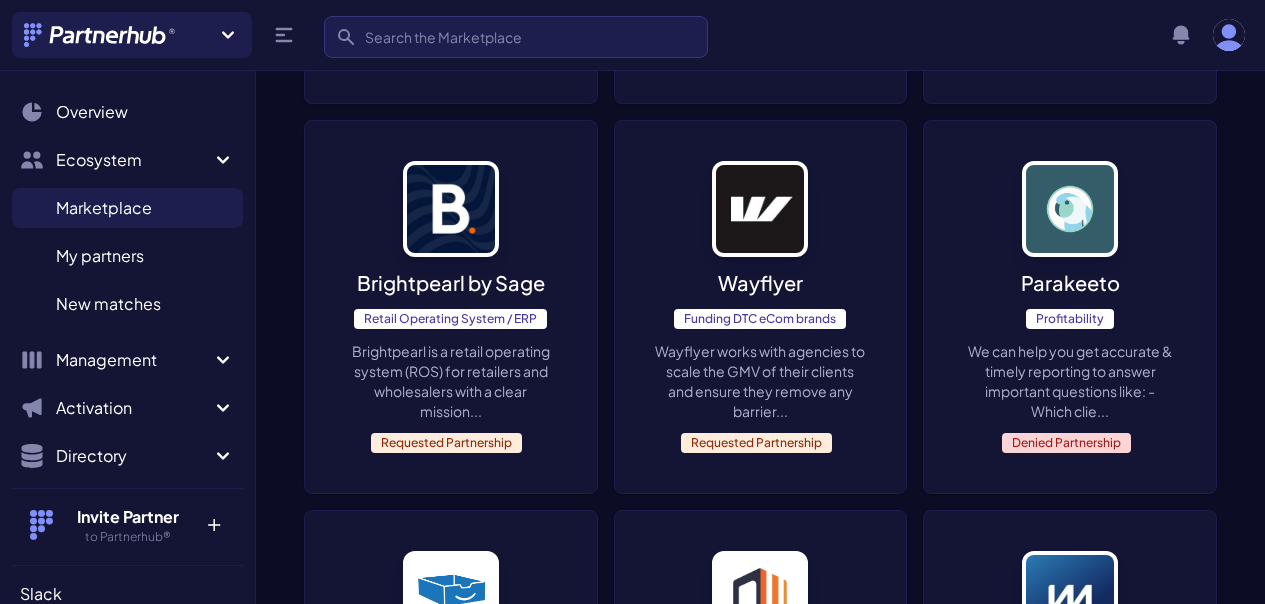 scroll, scrollTop: 5107, scrollLeft: 0, axis: vertical 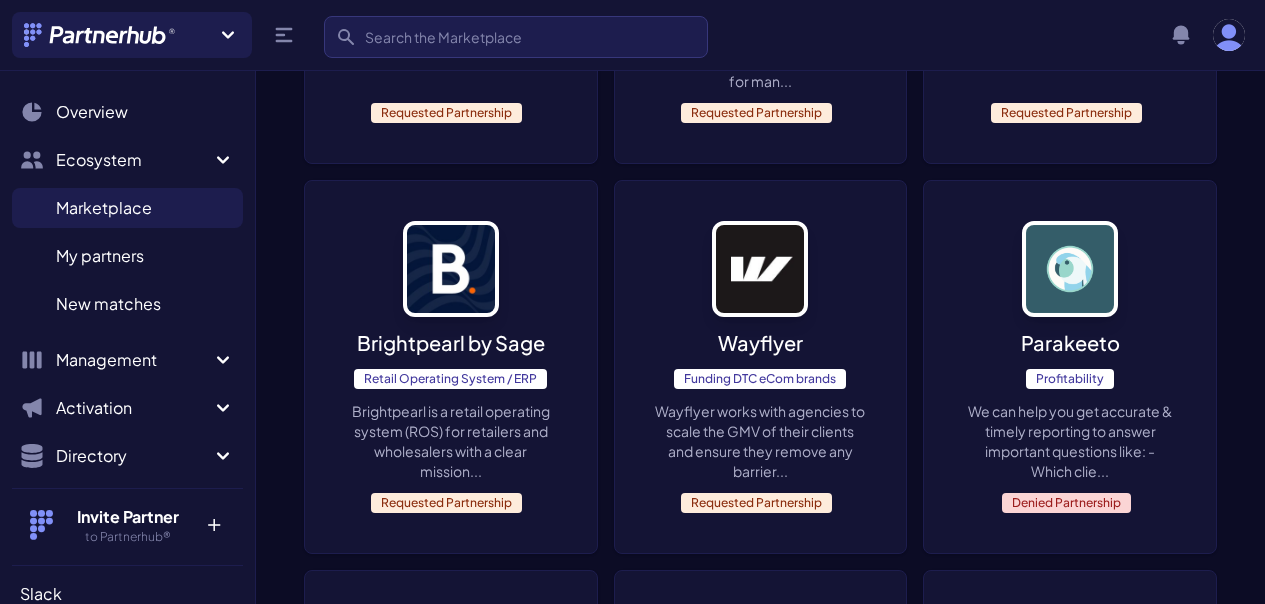 click on "SaneBox email management SaneBox is the all-in-one solution to email overload. It works with any email client or service, ... No Connection" at bounding box center (451, 757) 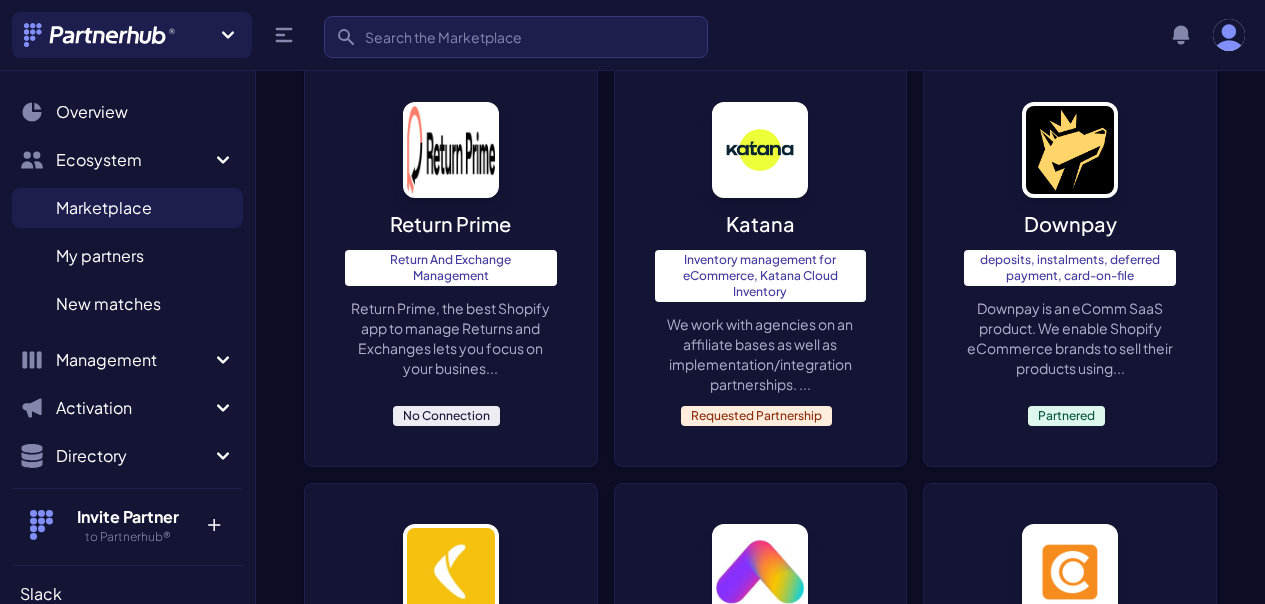 scroll, scrollTop: 6401, scrollLeft: 0, axis: vertical 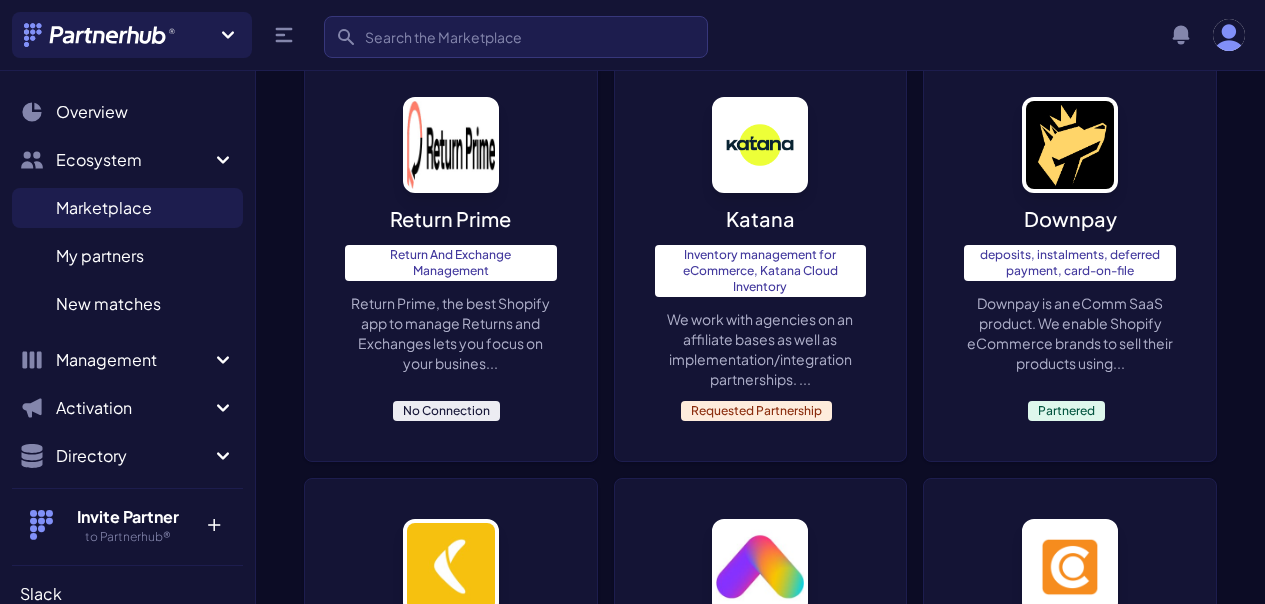 click on "2" at bounding box center [1105, 1292] 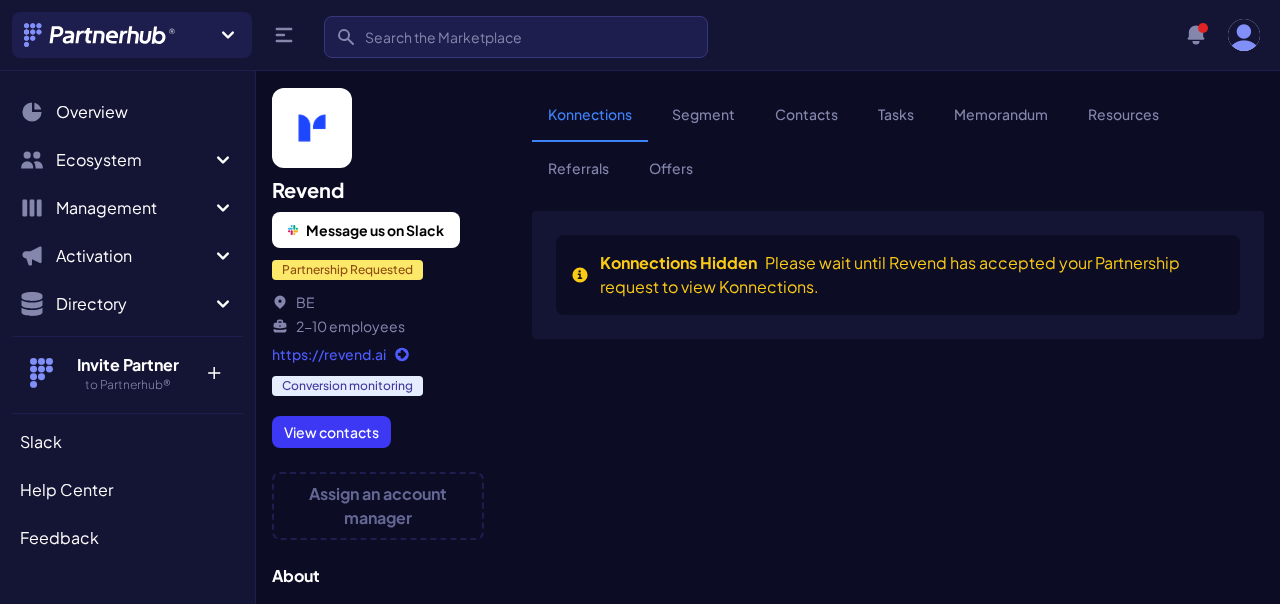 scroll, scrollTop: 0, scrollLeft: 0, axis: both 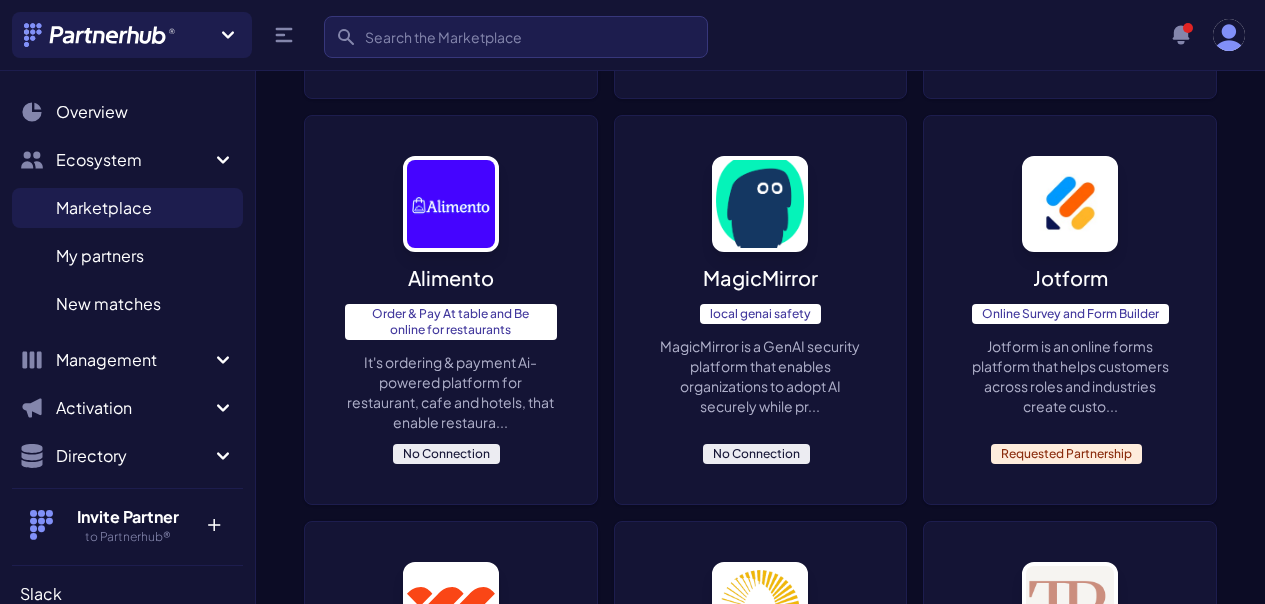 click on "It's ordering & payment Ai-powered platform for restaurant, cafe and hotels, that enable restaura..." at bounding box center (451, 392) 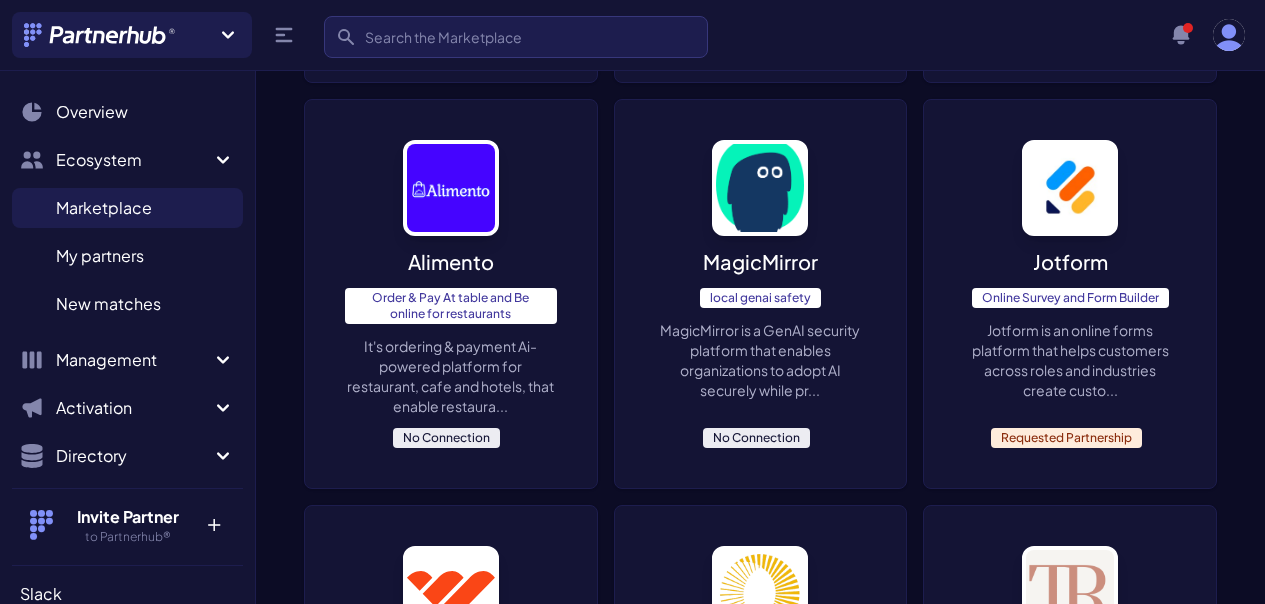 click on "MagicMirror local genai safety MagicMirror is a GenAI security platform that enables organizations to adopt AI securely while pr... No Connection" at bounding box center (761, 294) 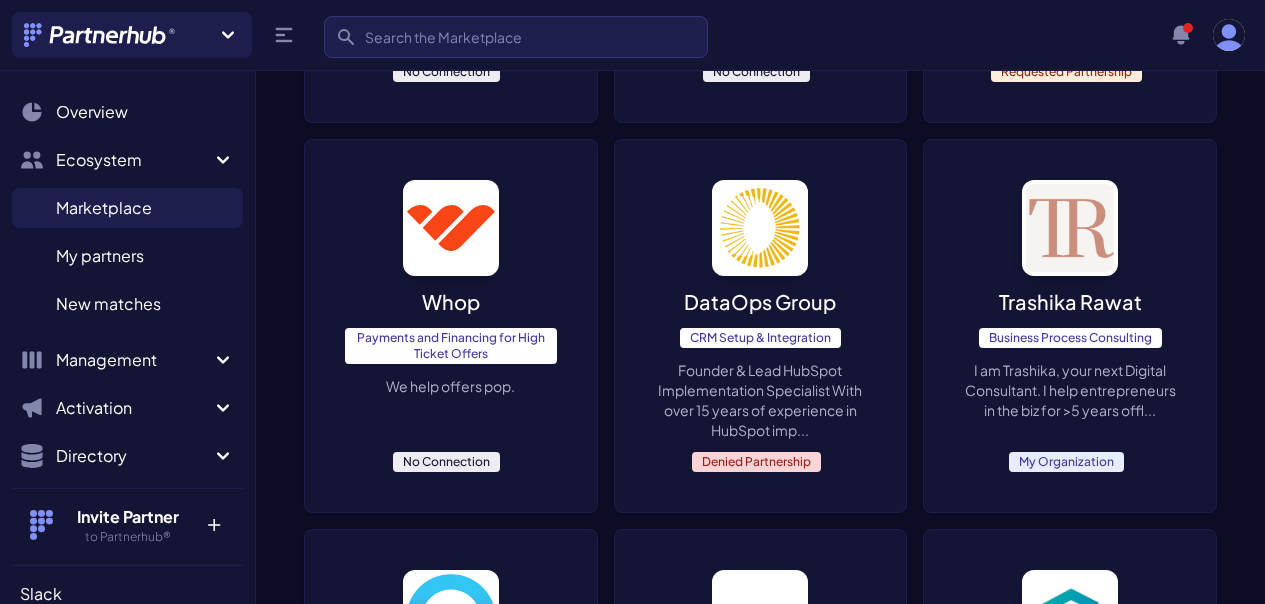 scroll, scrollTop: 1998, scrollLeft: 0, axis: vertical 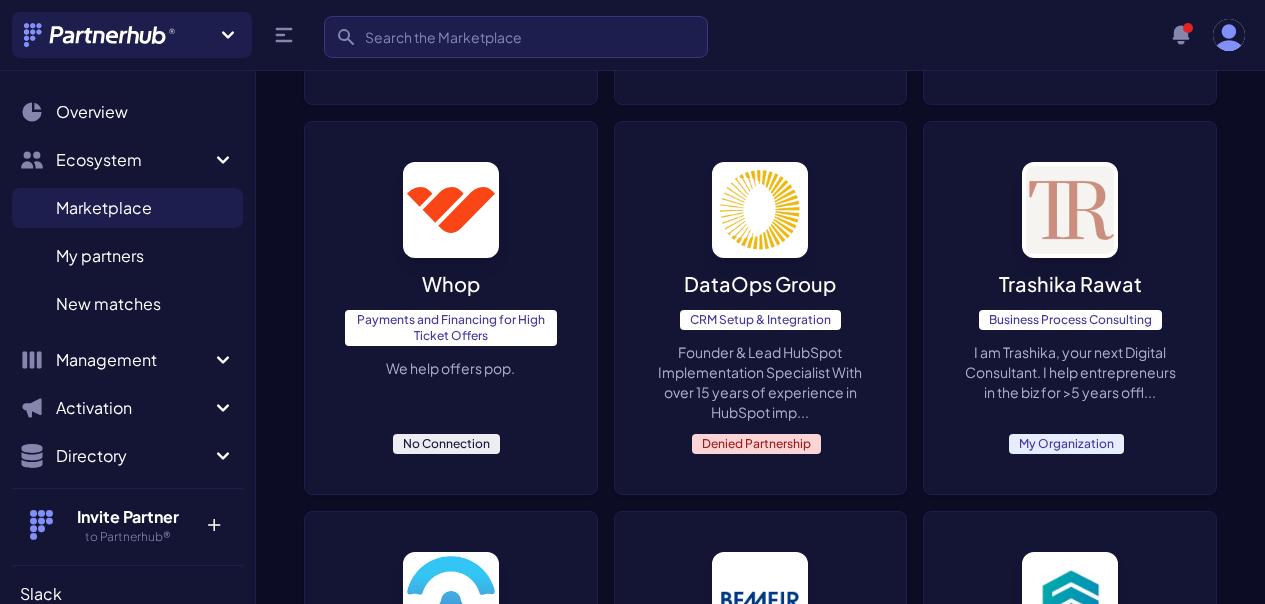 click on "Whop Payments and Financing for High Ticket Offers We help offers pop. No Connection" at bounding box center (451, 308) 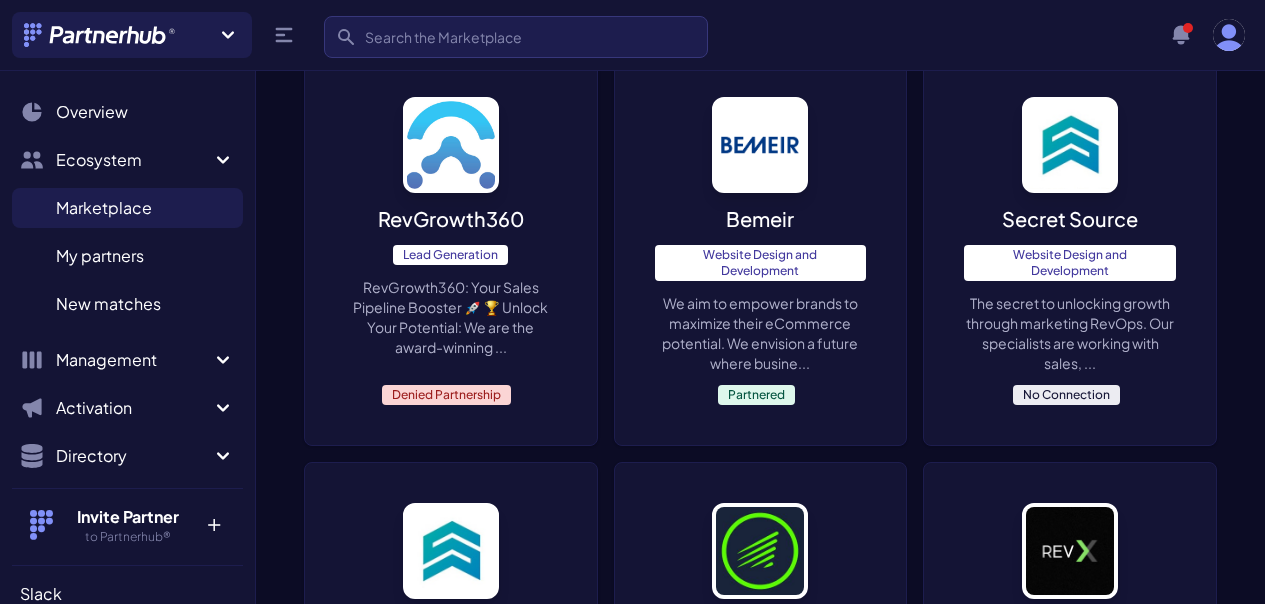 scroll, scrollTop: 2460, scrollLeft: 0, axis: vertical 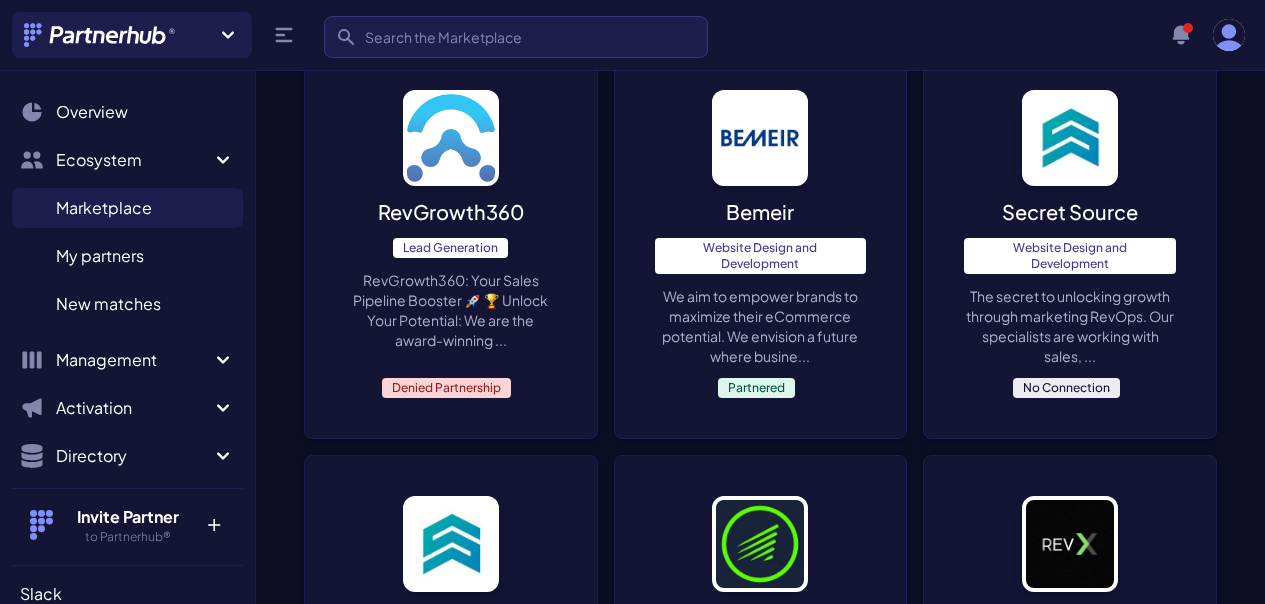 click on "Website Design and Development" at bounding box center [761, 256] 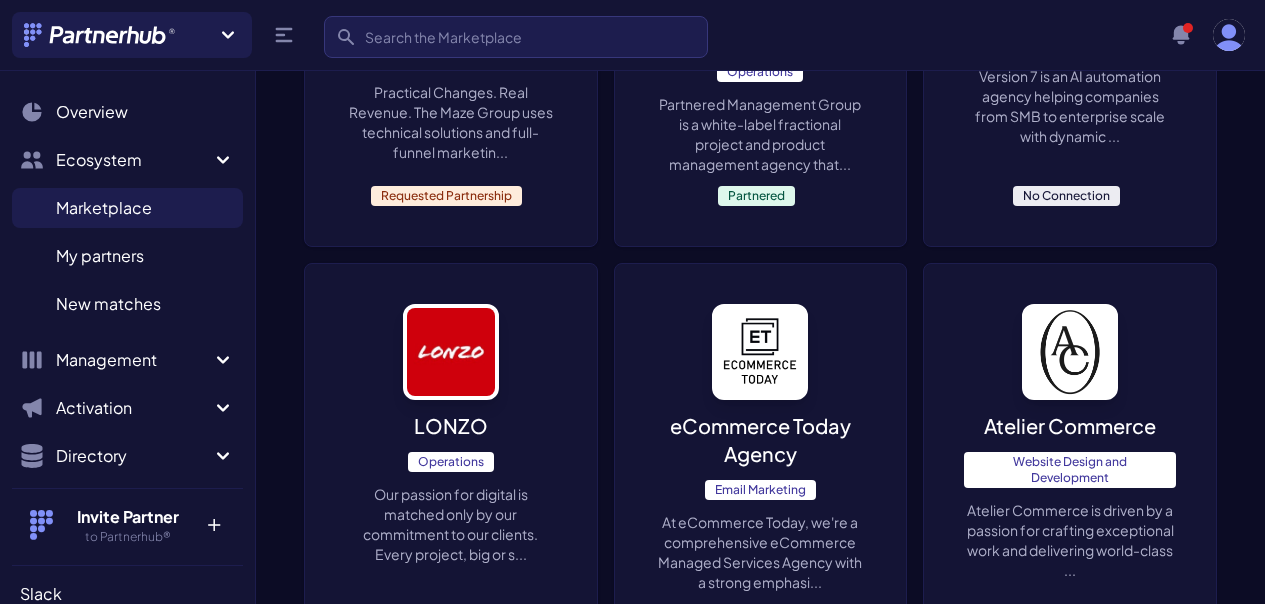 scroll, scrollTop: 3134, scrollLeft: 0, axis: vertical 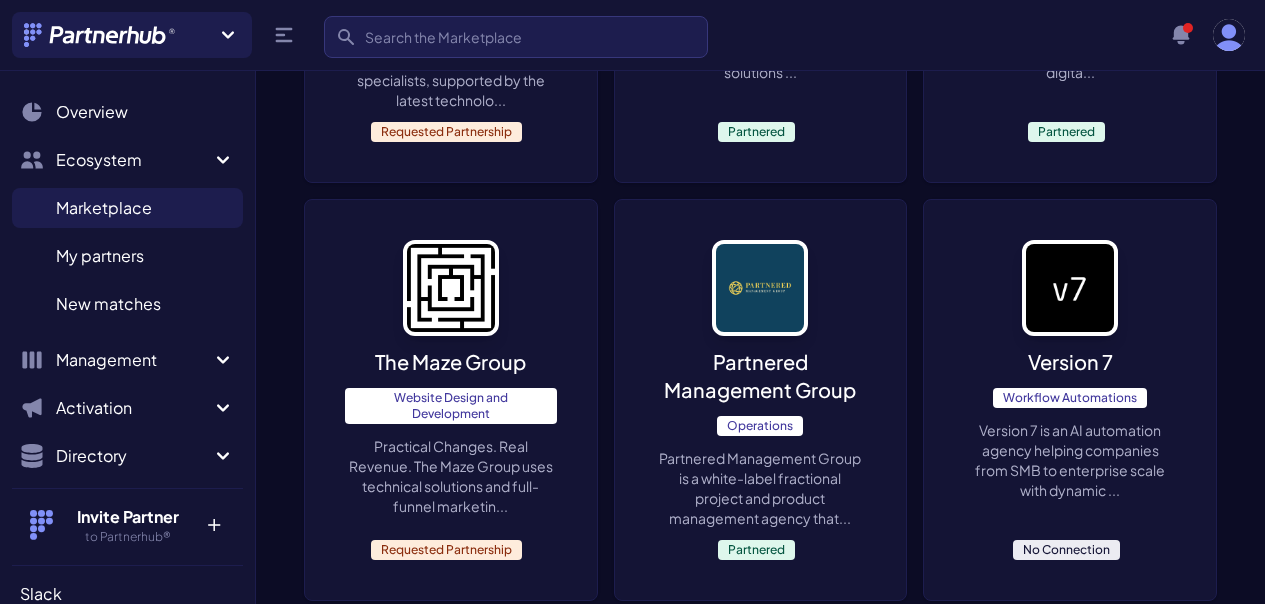 click on "Version 7 Workflow Automations Version 7 is an AI automation agency helping companies from SMB to enterprise scale with dynamic ... No Connection" at bounding box center (1070, 400) 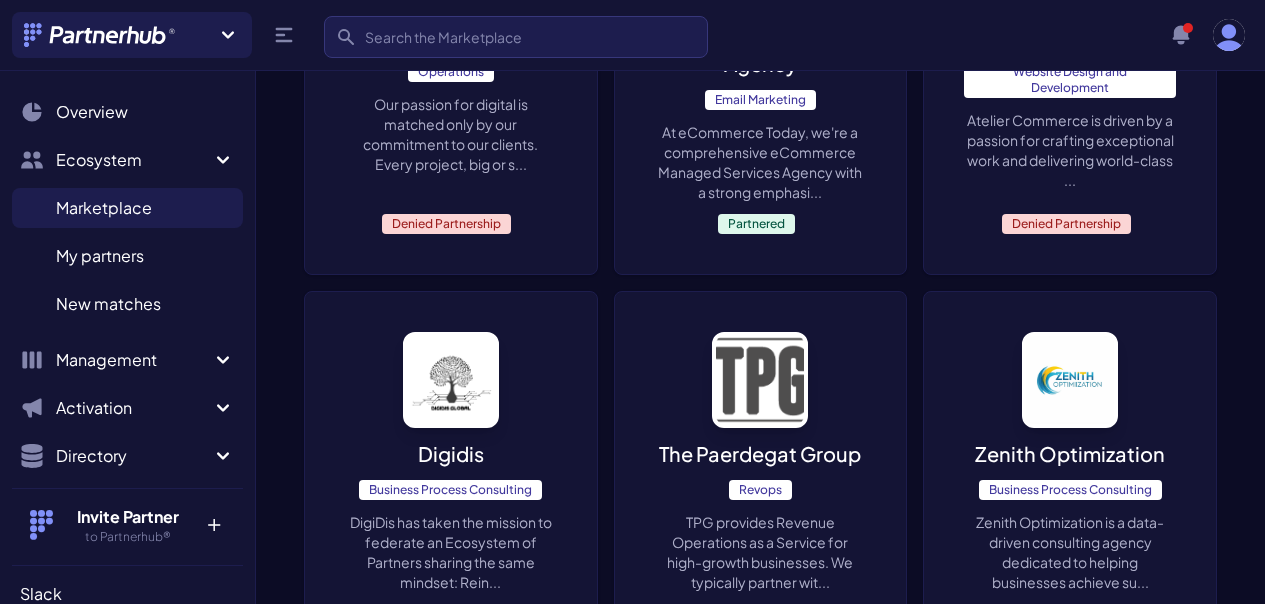 scroll, scrollTop: 3894, scrollLeft: 0, axis: vertical 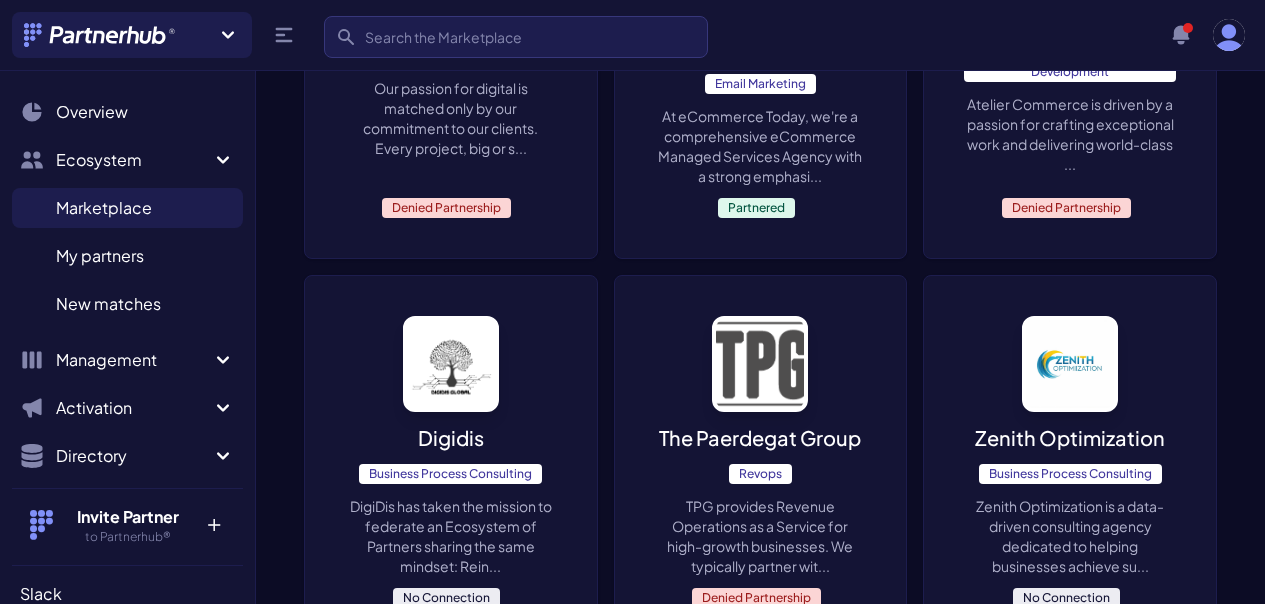 click on "Digidis Business Process Consulting DigiDis has taken the mission to federate an Ecosystem of Partners sharing the same mindset: Rein... No Connection" at bounding box center [451, 462] 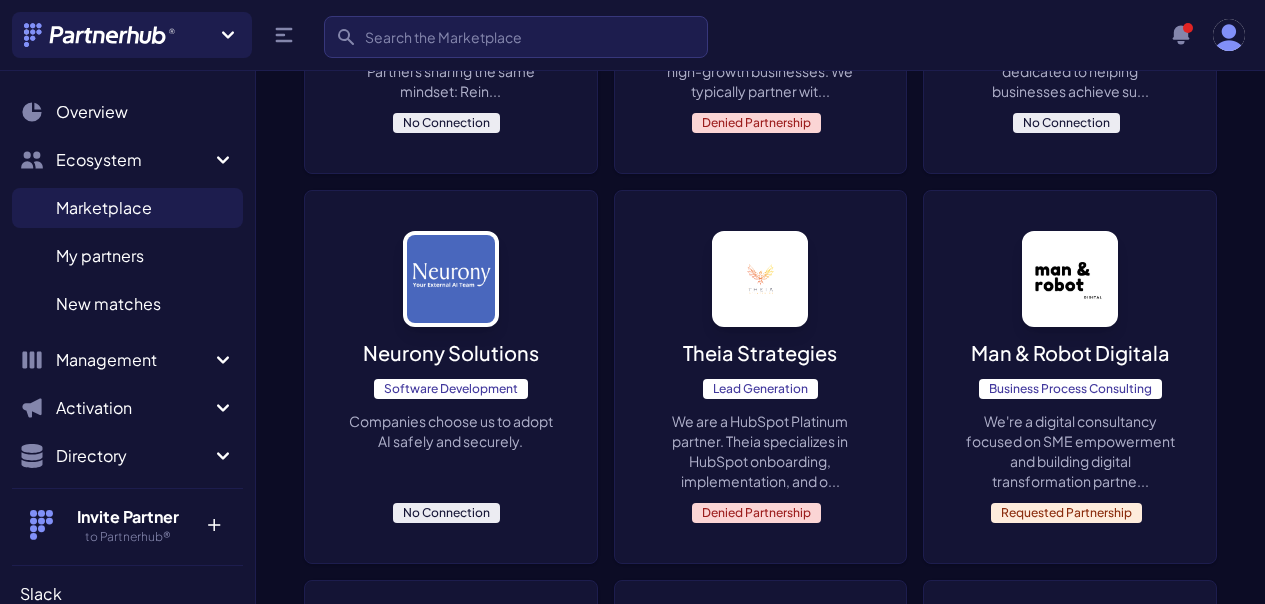 scroll, scrollTop: 4349, scrollLeft: 0, axis: vertical 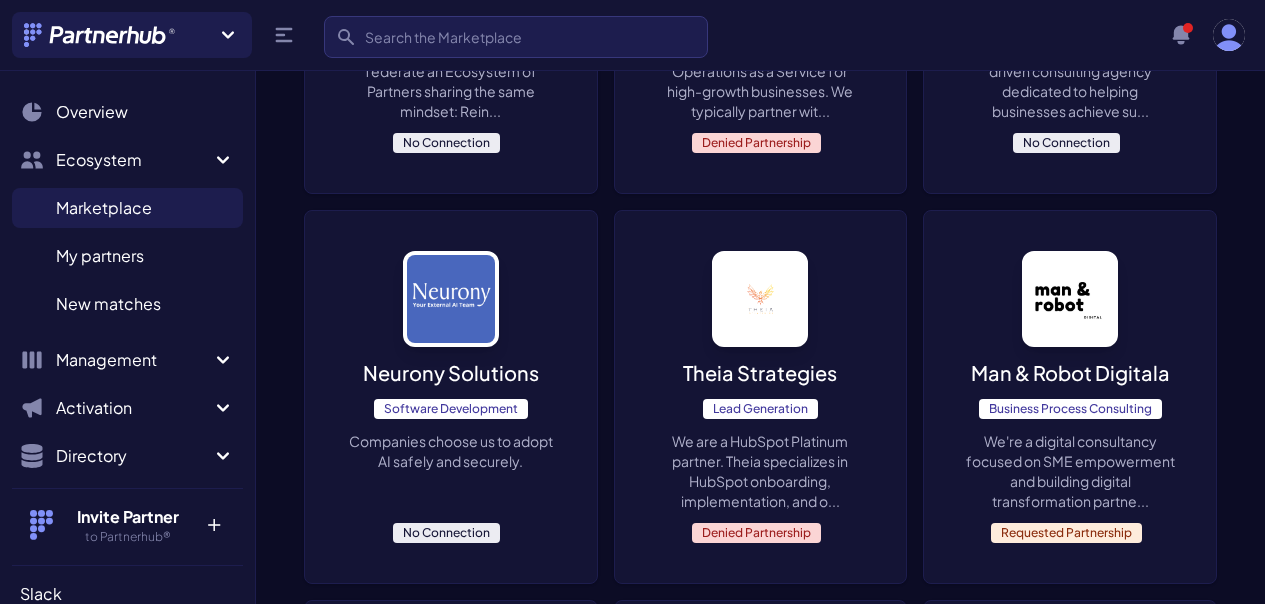 click on "No Connection" at bounding box center [1066, 143] 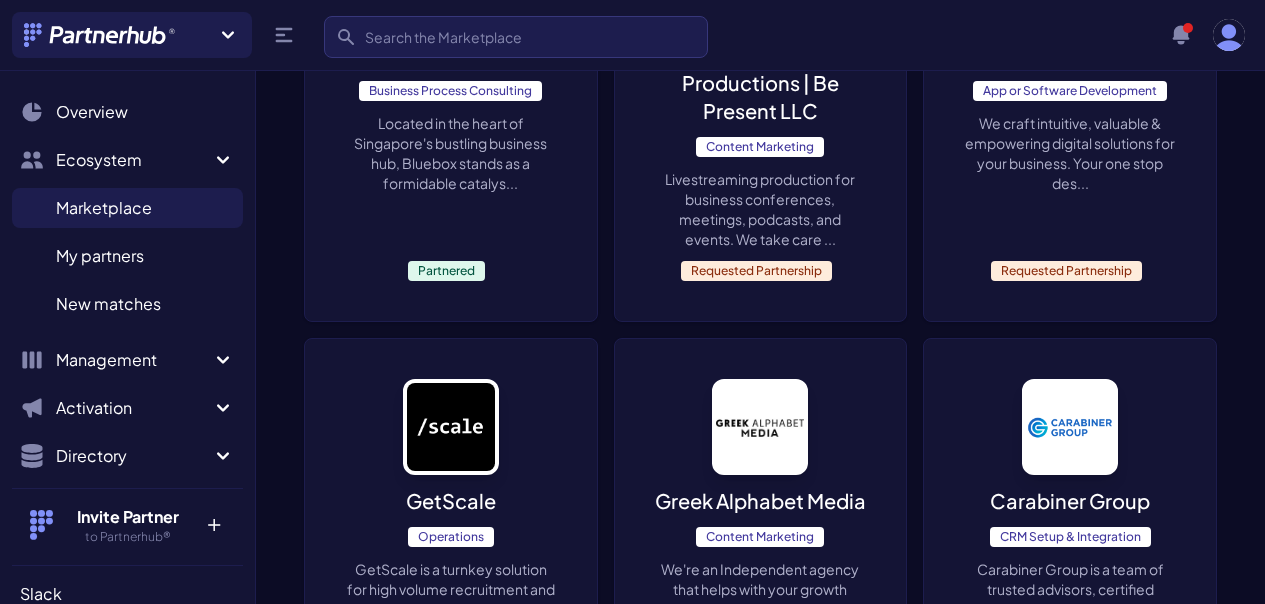 scroll, scrollTop: 6720, scrollLeft: 0, axis: vertical 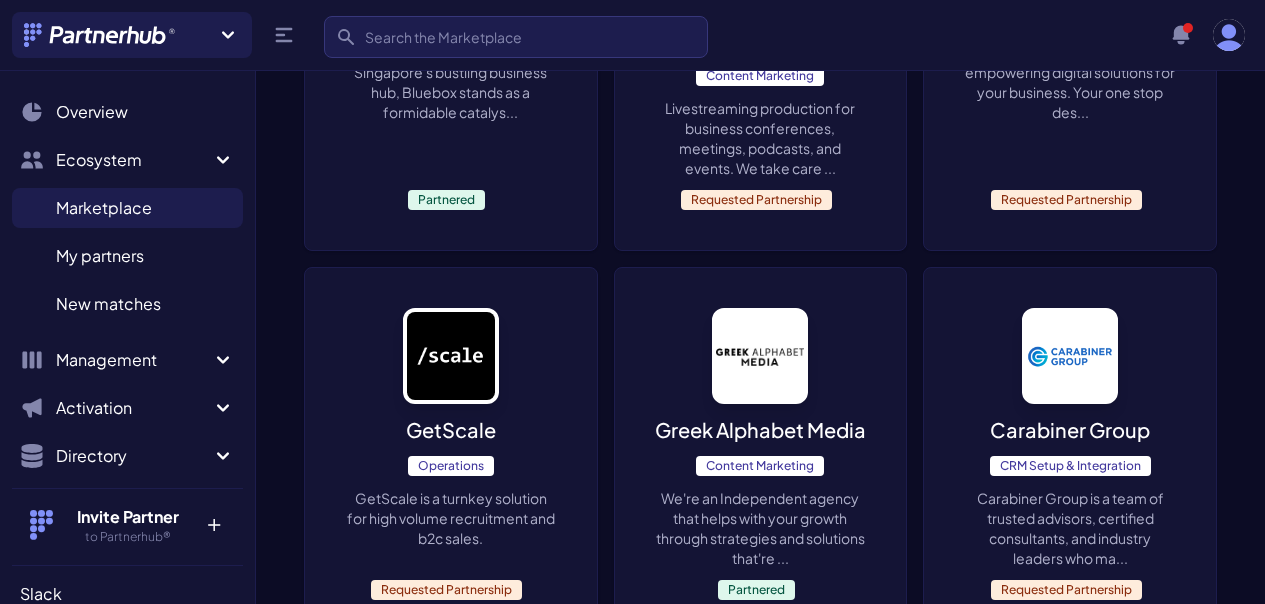 click on "3" at bounding box center [1104, 1093] 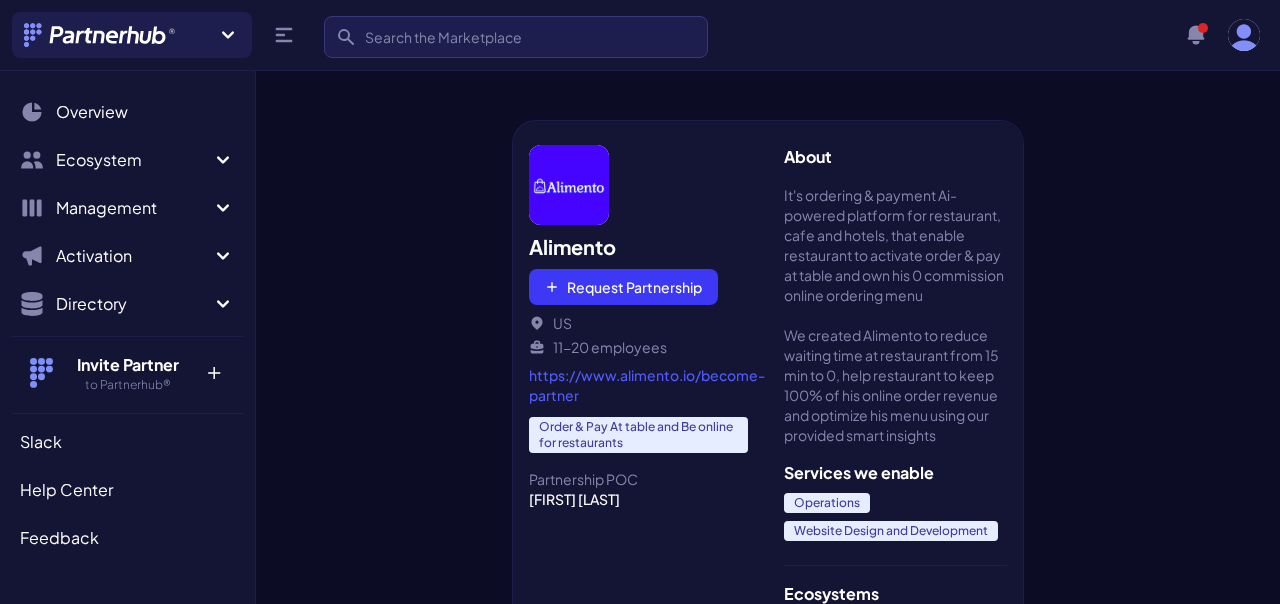 scroll, scrollTop: 0, scrollLeft: 0, axis: both 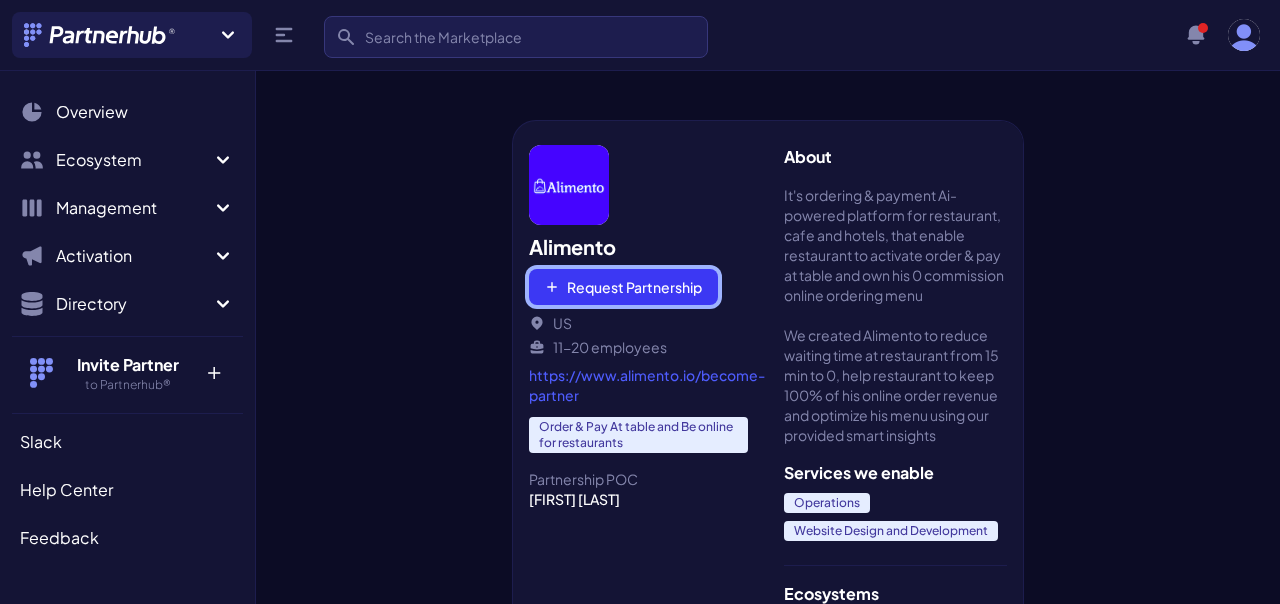 click on "Request Partnership" at bounding box center [623, 287] 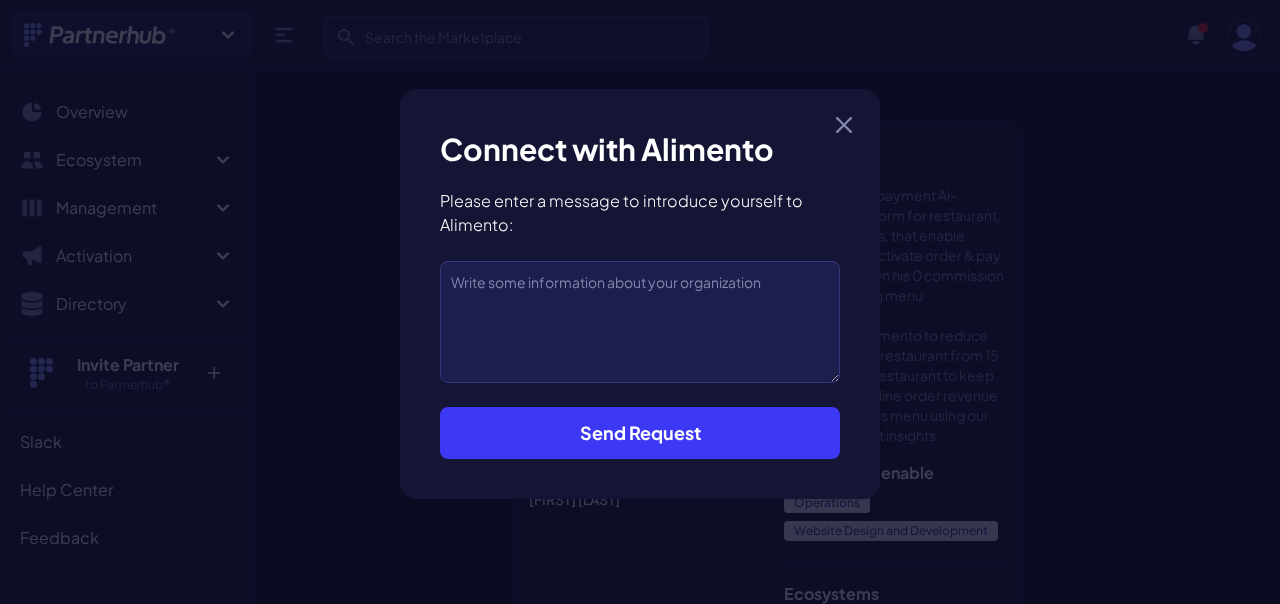 click on "Send Request" at bounding box center (640, 433) 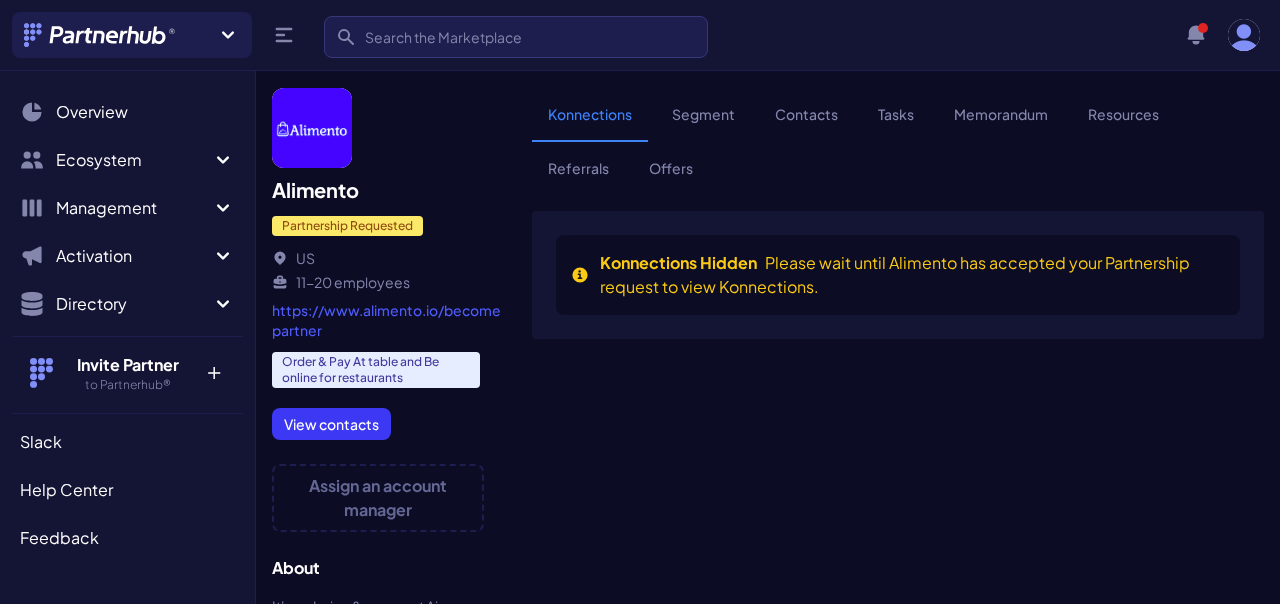 scroll, scrollTop: 0, scrollLeft: 0, axis: both 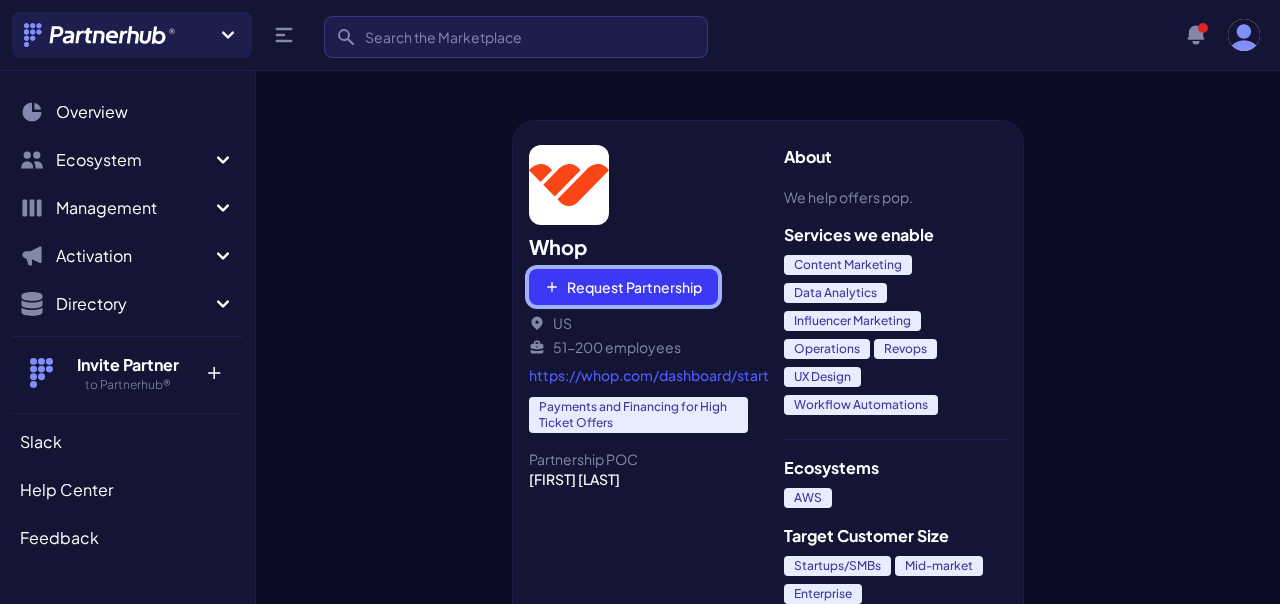 click on "Request Partnership" at bounding box center (623, 287) 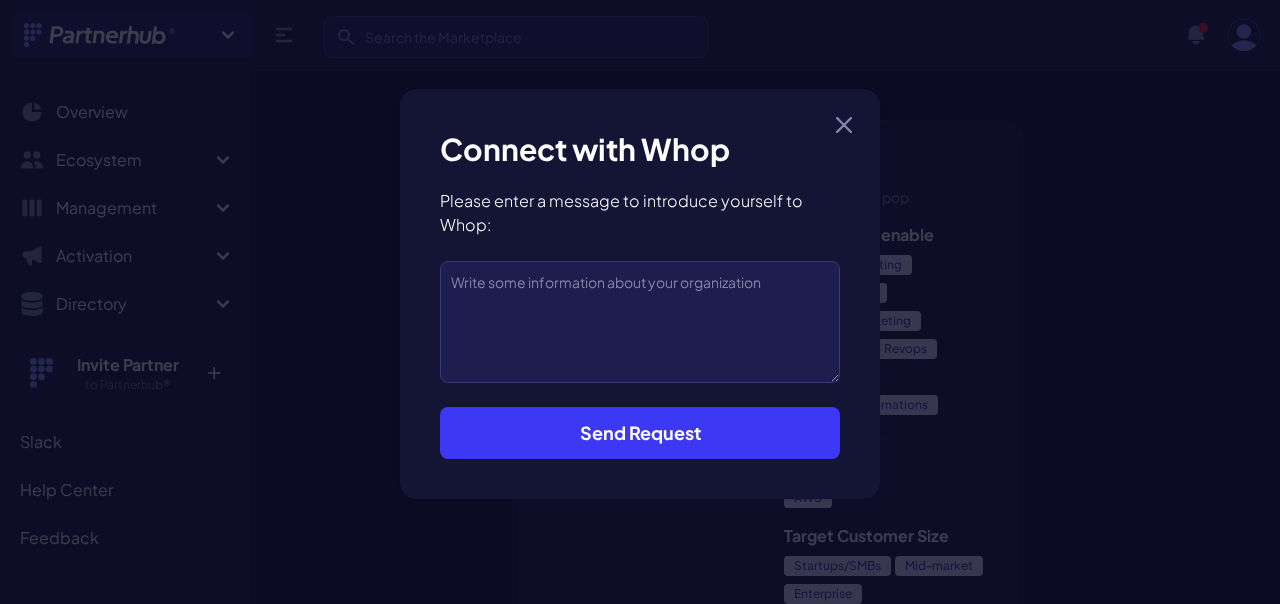 click on "Send Request" at bounding box center (640, 433) 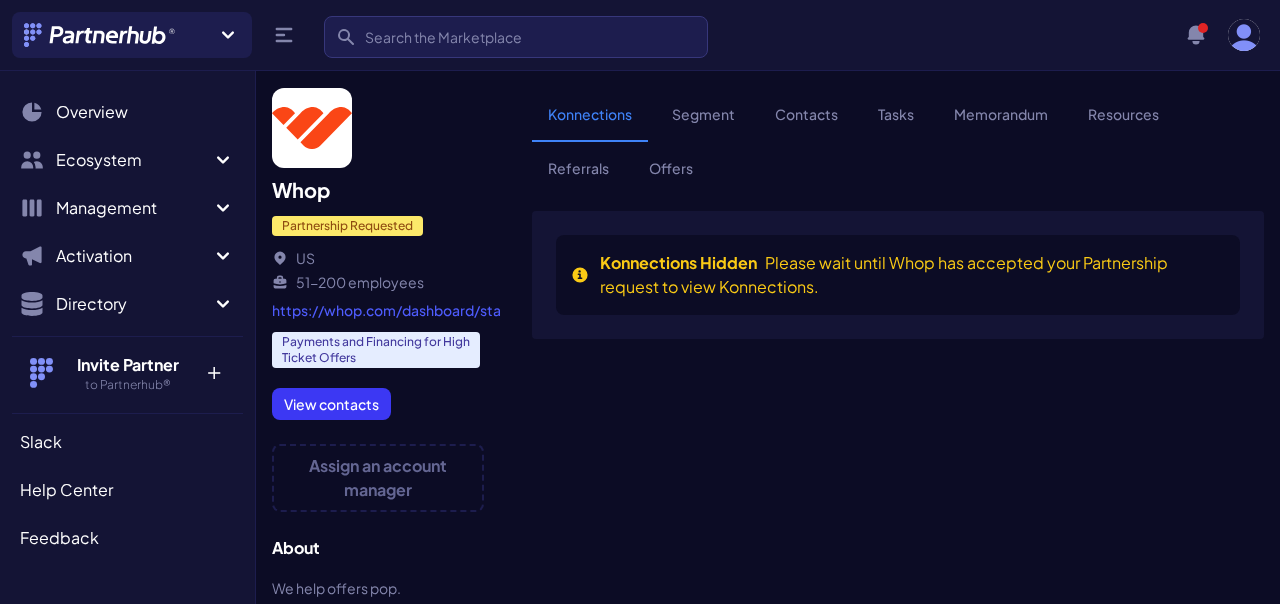 scroll, scrollTop: 0, scrollLeft: 0, axis: both 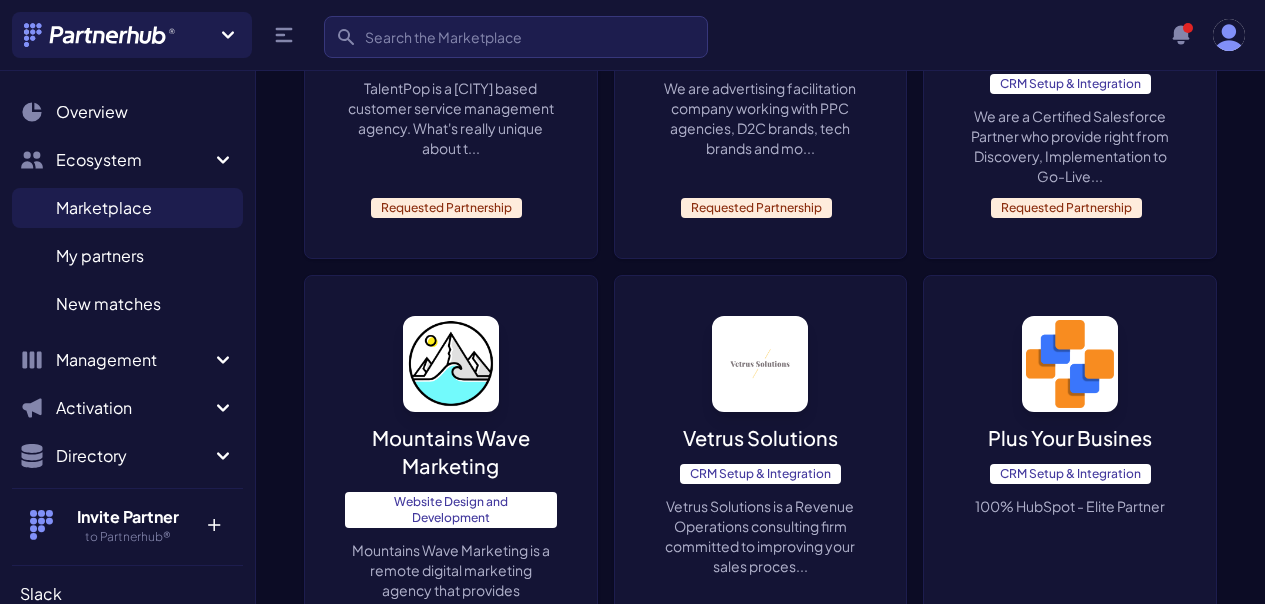 click on "4" at bounding box center (1138, 1117) 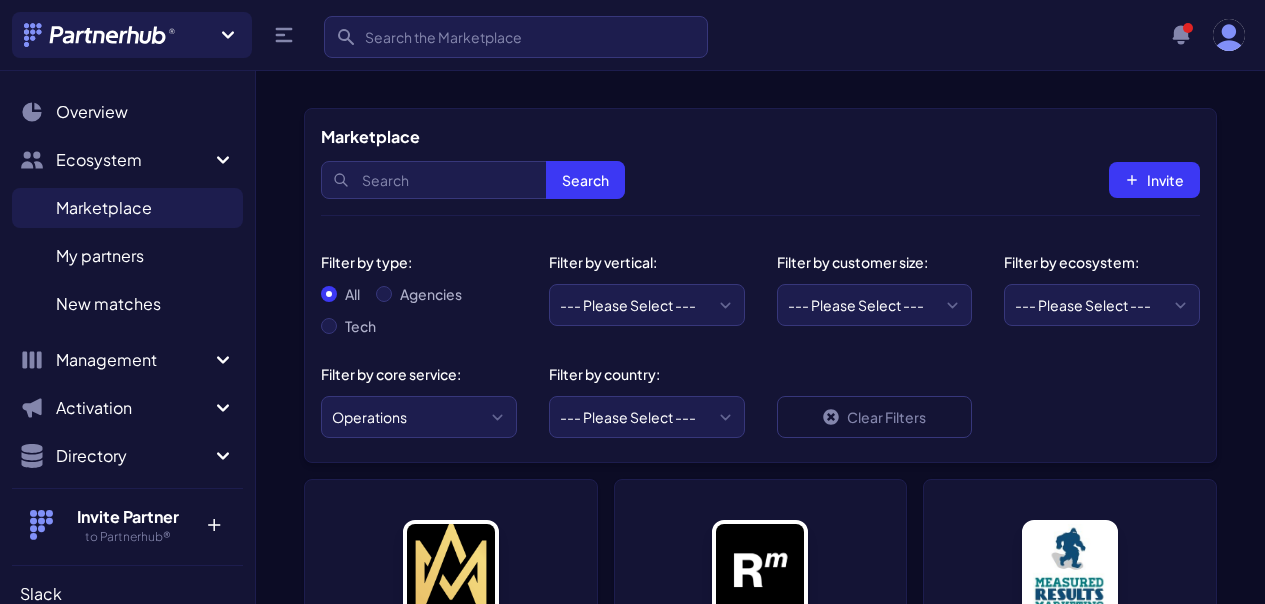 scroll, scrollTop: 61, scrollLeft: 0, axis: vertical 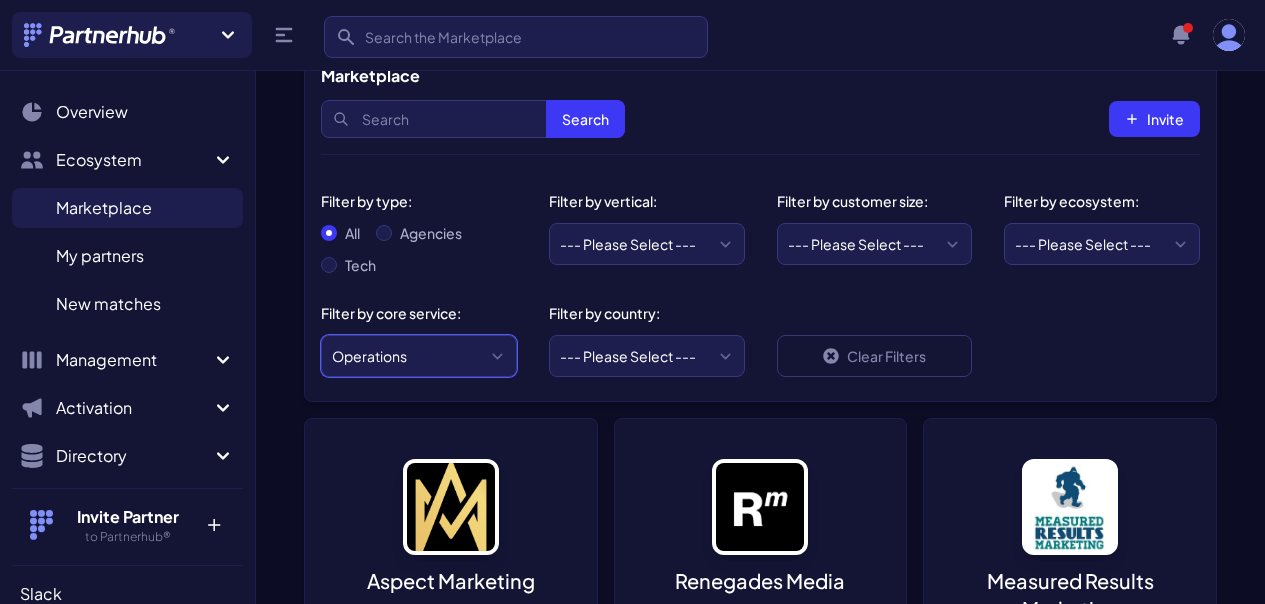 click on "--- Please Select --- ABM API Integration Support Business Process Consulting CRM Setup & Integration CRO Compliance or Security Content Marketing Copywriting Data Analytics Email Marketing Graphic Design Influencer Marketing Lead Generation Media Planning & Buying Operations PPC PR Research  Revops SEO or SEM SMS Marketing Social Media Management or SMM Software Development UX Design Videography Website Design and Development Workflow Automations" at bounding box center (419, 356) 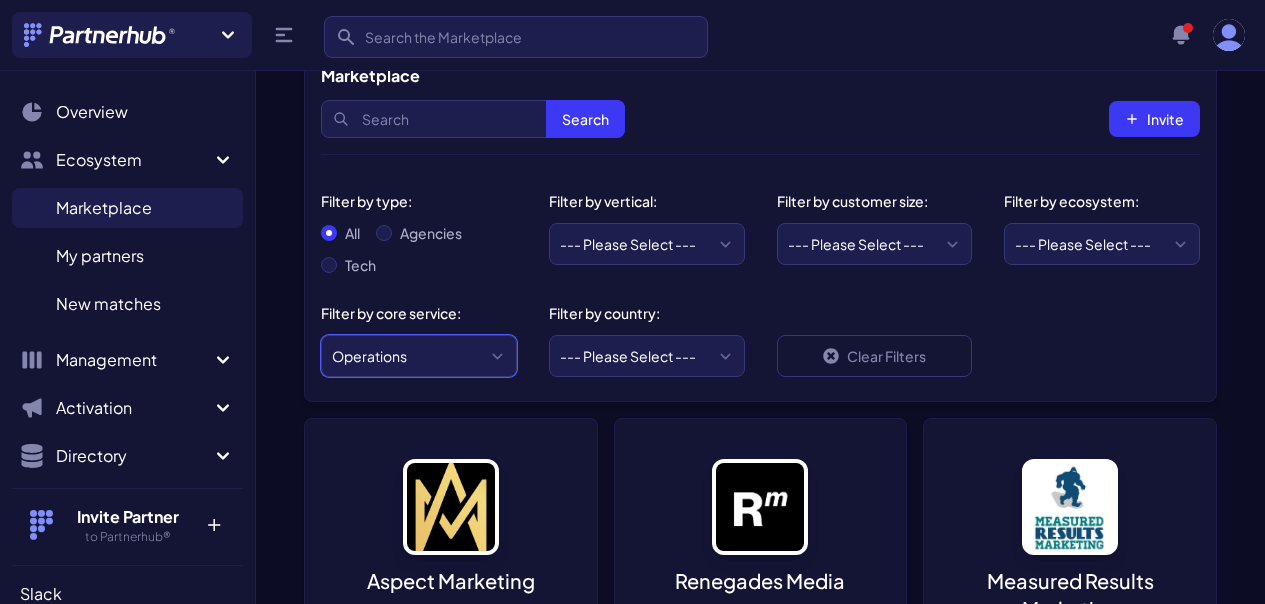 select on "Research" 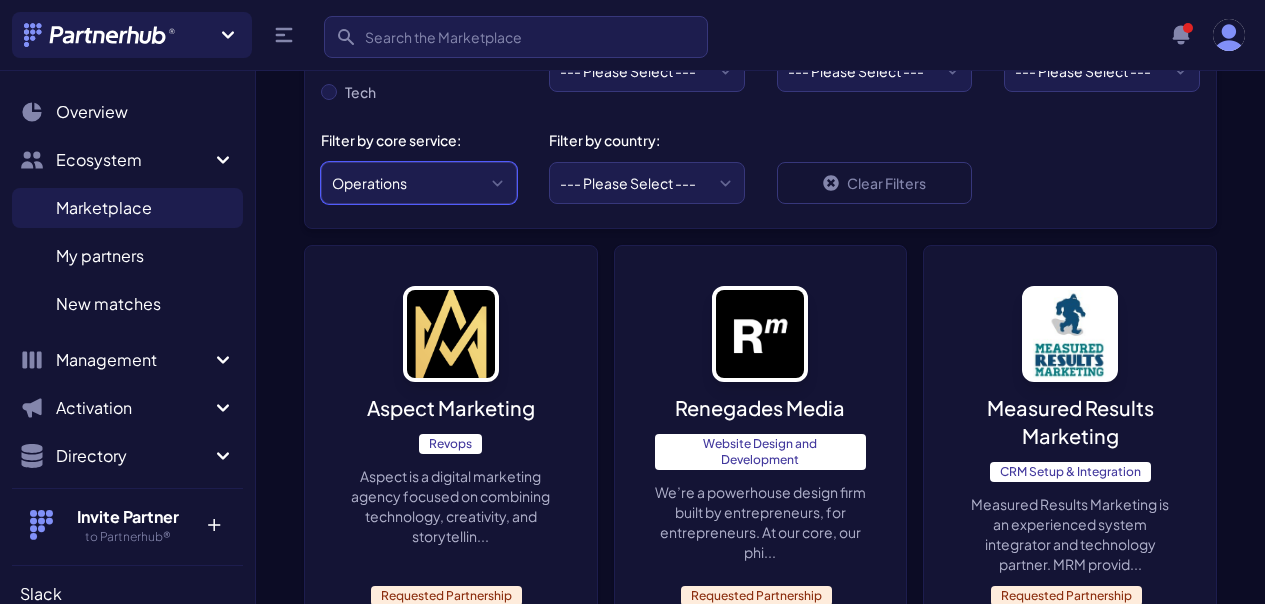 scroll, scrollTop: 533, scrollLeft: 0, axis: vertical 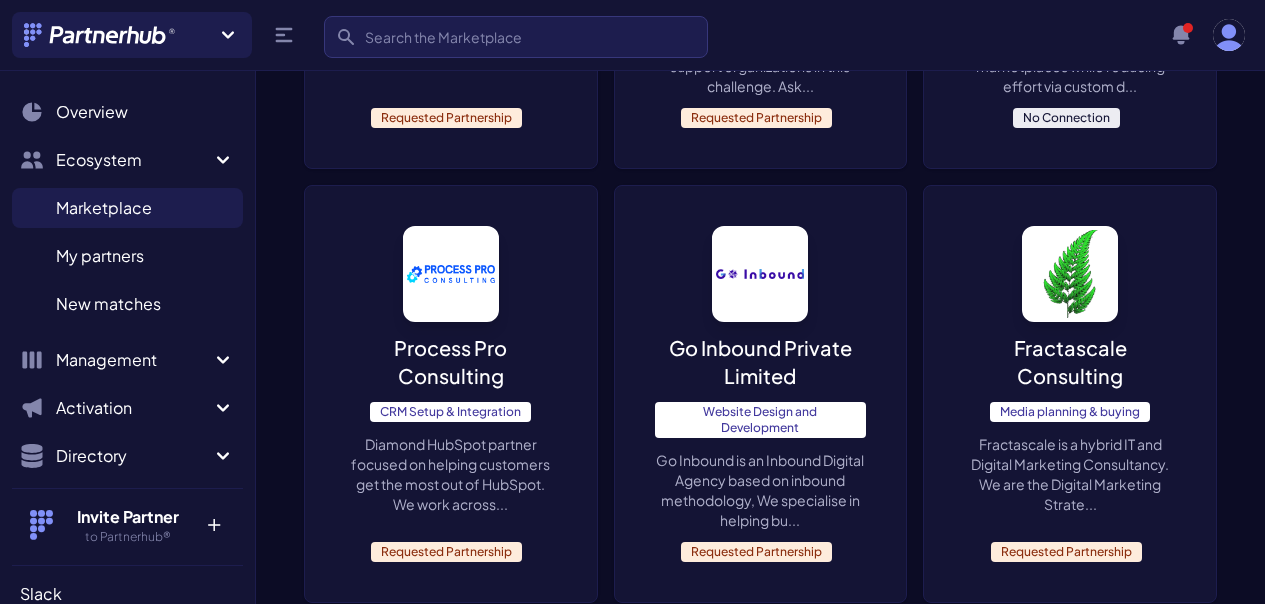 click on "Salt Grain Website Design and Development Digital and Business Transformation as a Service. Requested Partnership
Siena Company Research  Smart Asking is a Siena Company service that aims to support organizations in this challenge. Ask... Requested Partnership
OneSigma App or Software Development OneSigma enables ecommerce brands to sell on more marketplaces while reducing effort via custom d... No Connection
Process Pro Consulting CRM Setup & Integration Diamond HubSpot partner focused on helping customers get the most out of HubSpot.  We work across... Requested Partnership
Go Inbound Private Limited Website Design and Development Go Inbound is an Inbound Digital Agency based on inbound methodology, We specialise in helping bu... Requested Partnership
Fractascale Consulting Media planning & buying Requested Partnership" at bounding box center (760, 2621) 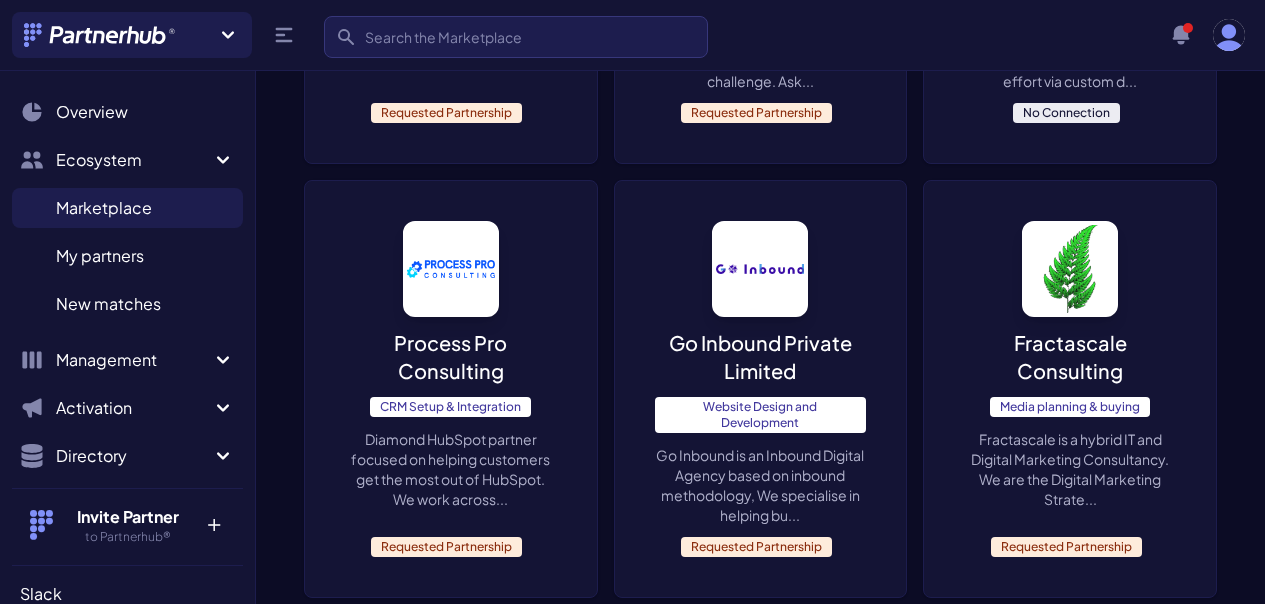 scroll, scrollTop: 691, scrollLeft: 0, axis: vertical 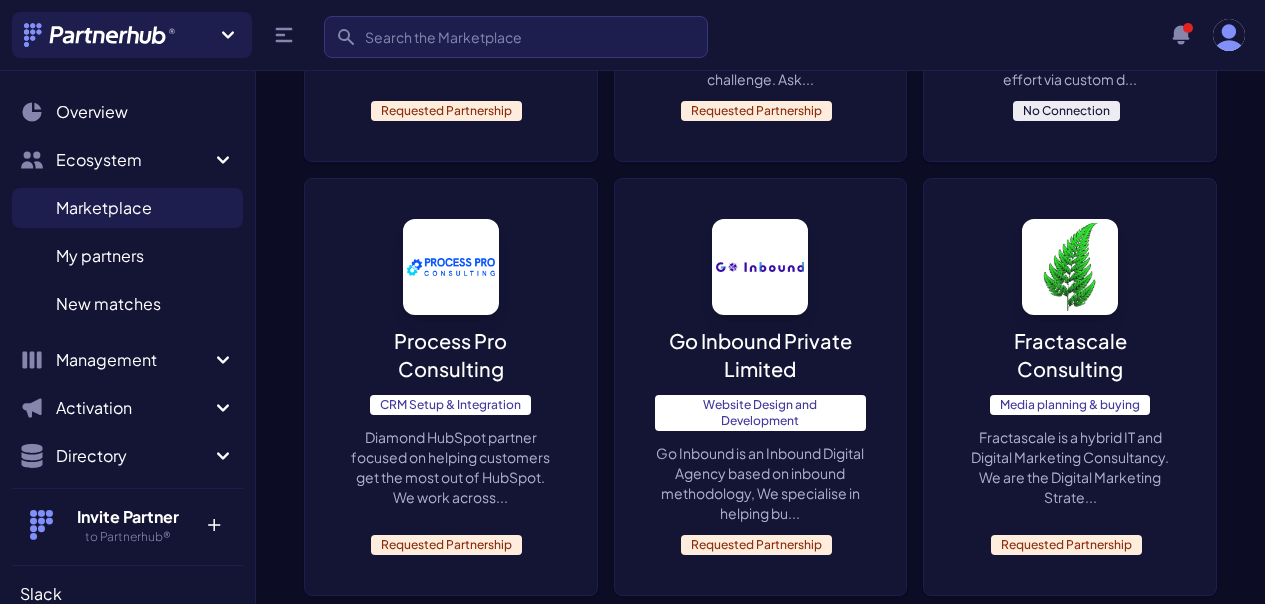 click on "OneSigma App or Software Development OneSigma enables ecommerce brands to sell on more marketplaces while reducing effort via custom d... No Connection" at bounding box center (1070, -25) 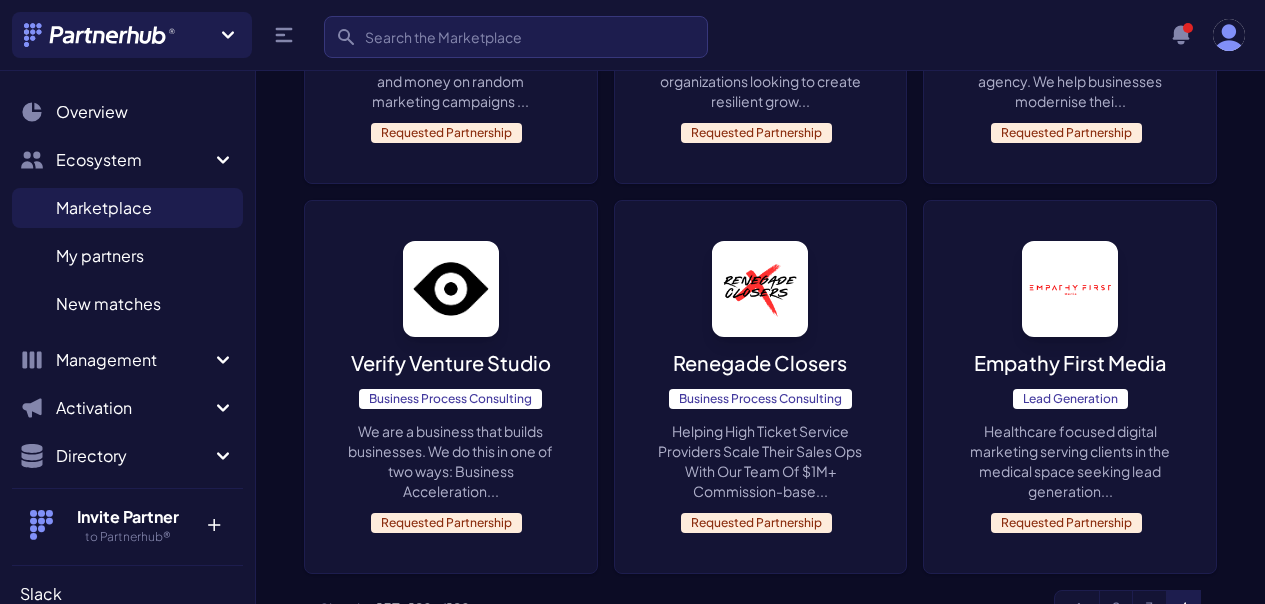 scroll, scrollTop: 5558, scrollLeft: 0, axis: vertical 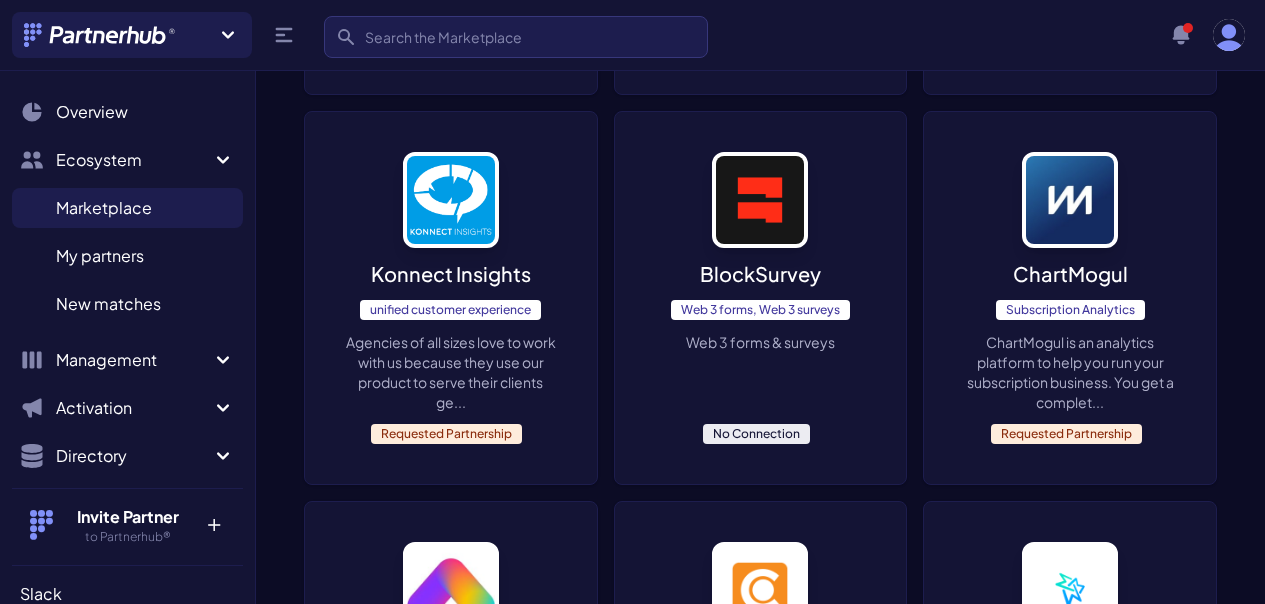 click on "BlockSurvey Web 3 forms, Web 3 surveys Web 3 forms & surveys No Connection" at bounding box center [761, 298] 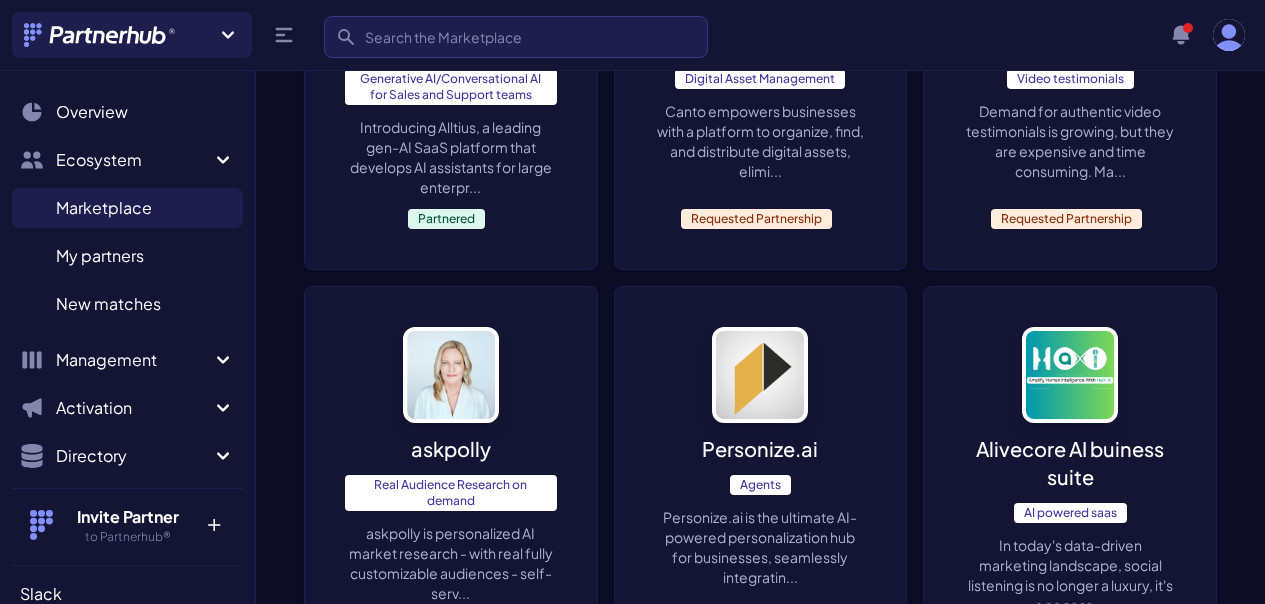 scroll, scrollTop: 2000, scrollLeft: 0, axis: vertical 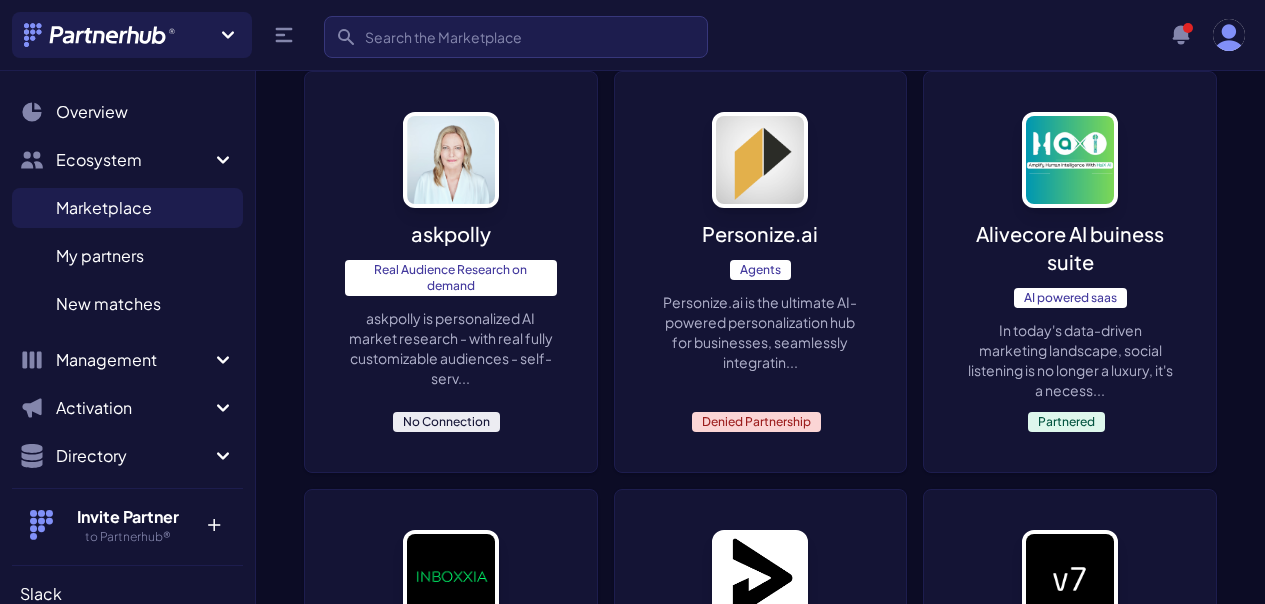 click on "askpolly is personalized AI market research - with  real fully customizable audiences - self-serv..." at bounding box center [451, 348] 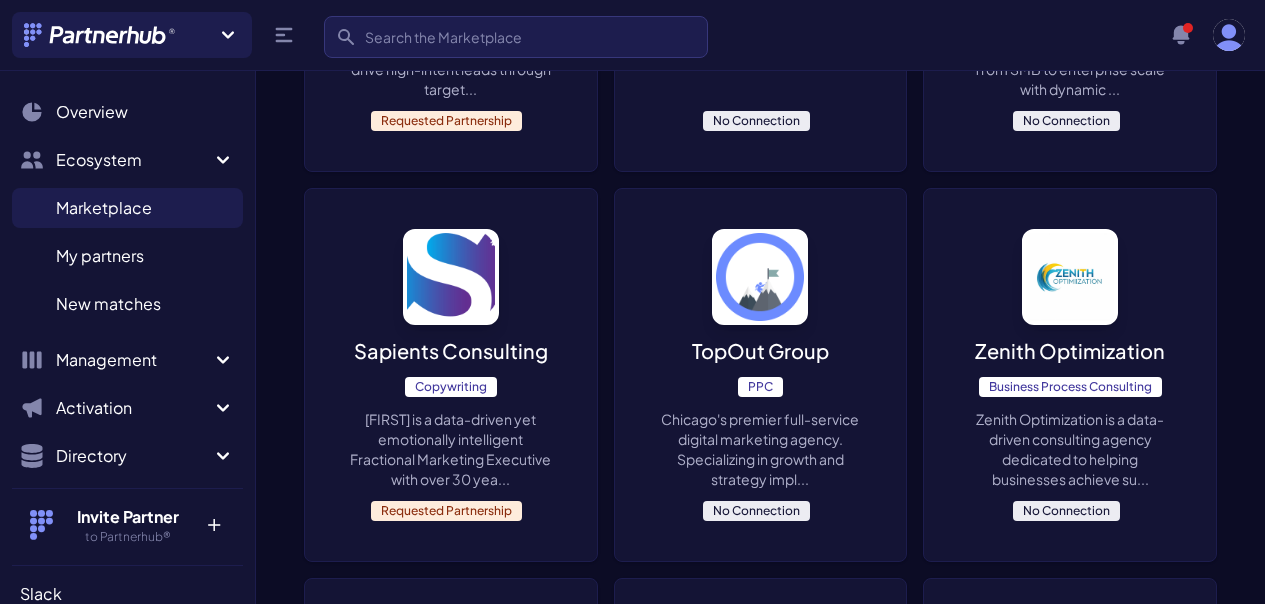 scroll, scrollTop: 2639, scrollLeft: 0, axis: vertical 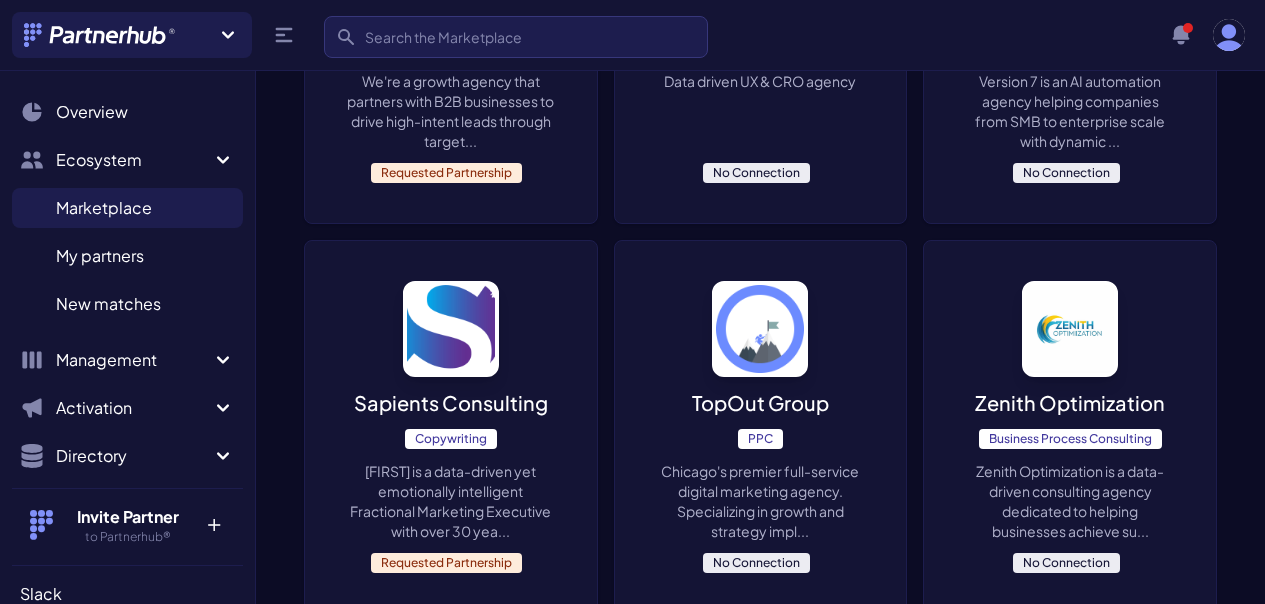click on "No Connection" at bounding box center [756, 173] 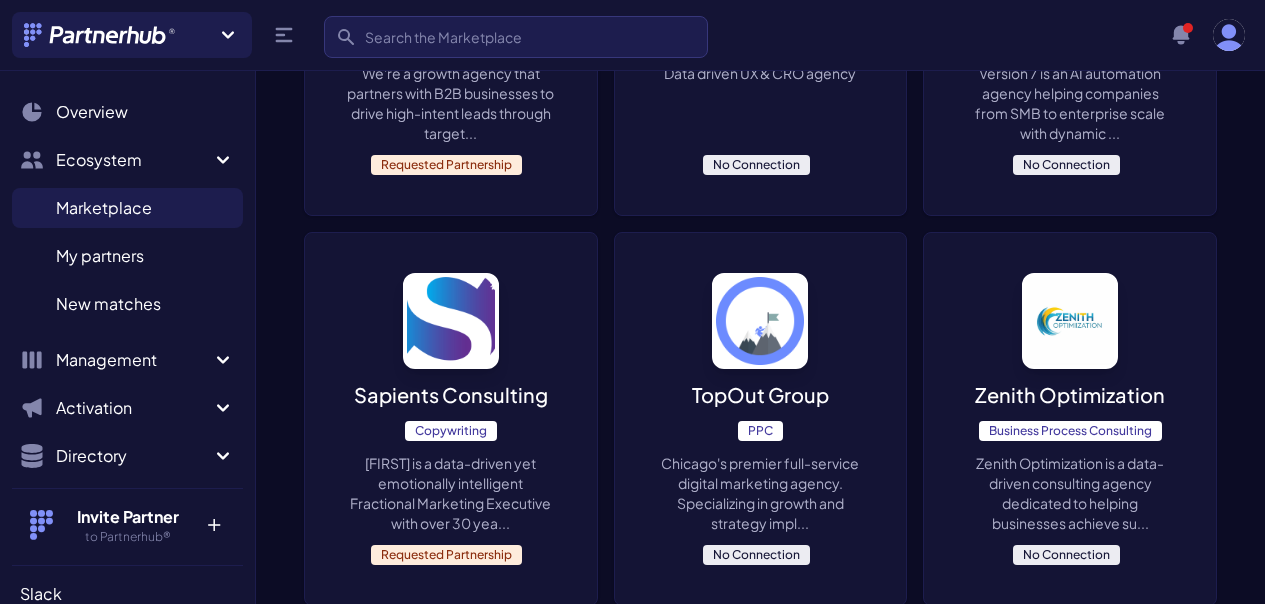 click on "Version 7 Workflow Automations Version 7 is an AI automation agency helping companies from SMB to enterprise scale with dynamic ... No Connection" at bounding box center (1070, 29) 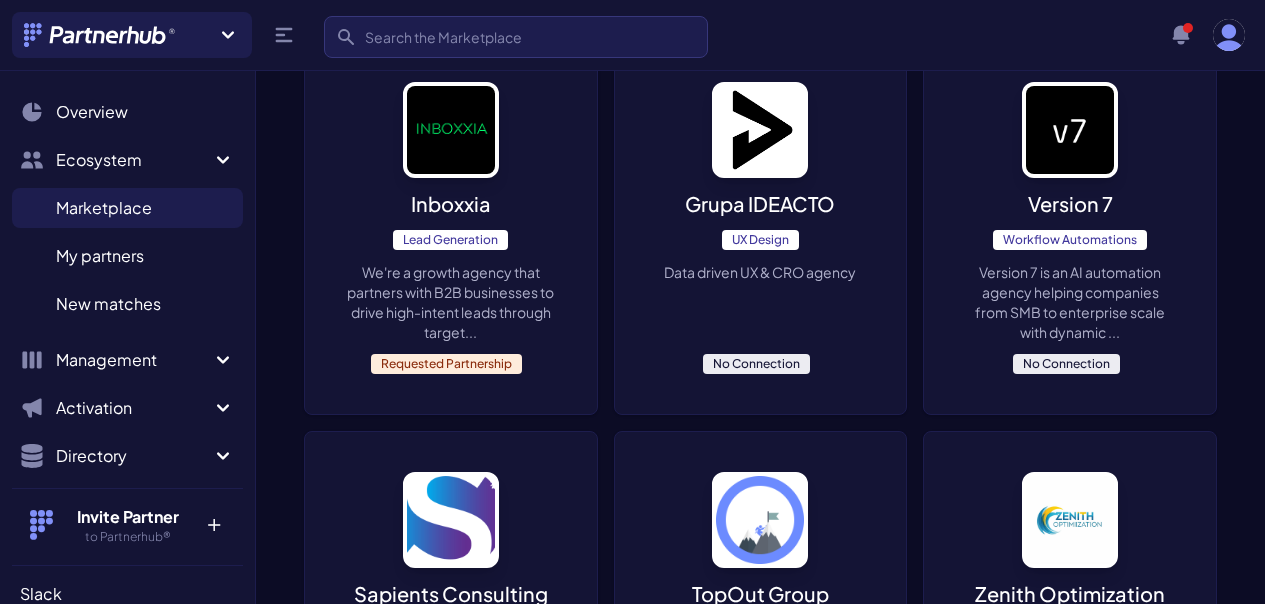 scroll, scrollTop: 2447, scrollLeft: 0, axis: vertical 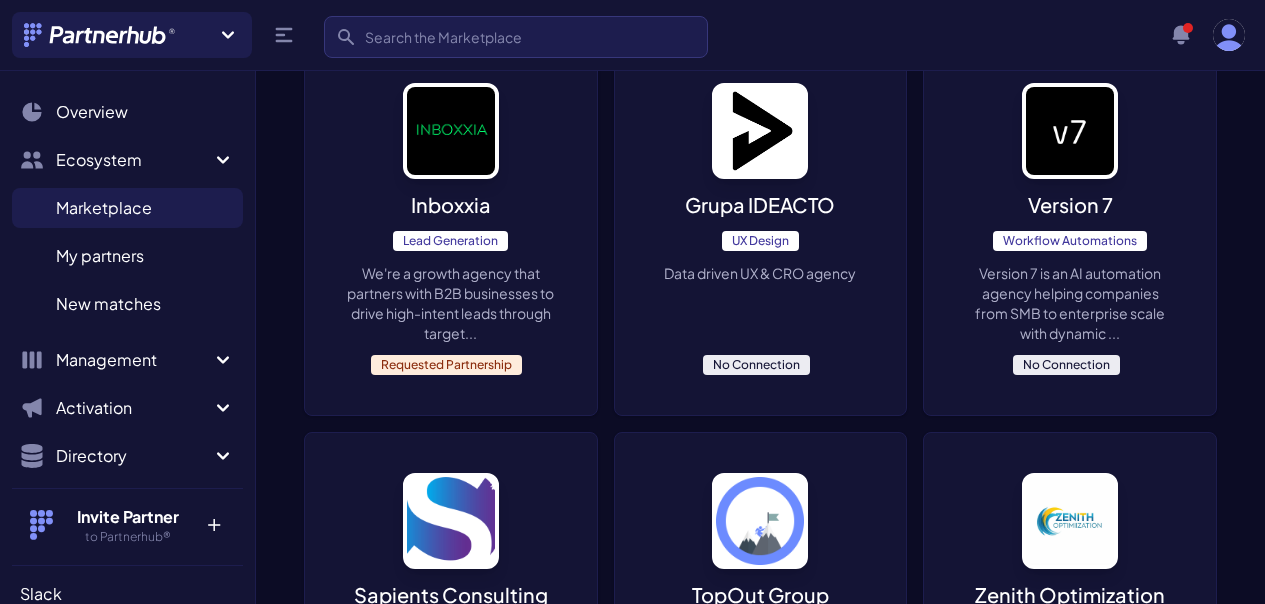 click on "Version 7 is an AI automation agency helping companies from SMB to enterprise scale with dynamic ..." at bounding box center (1070, 303) 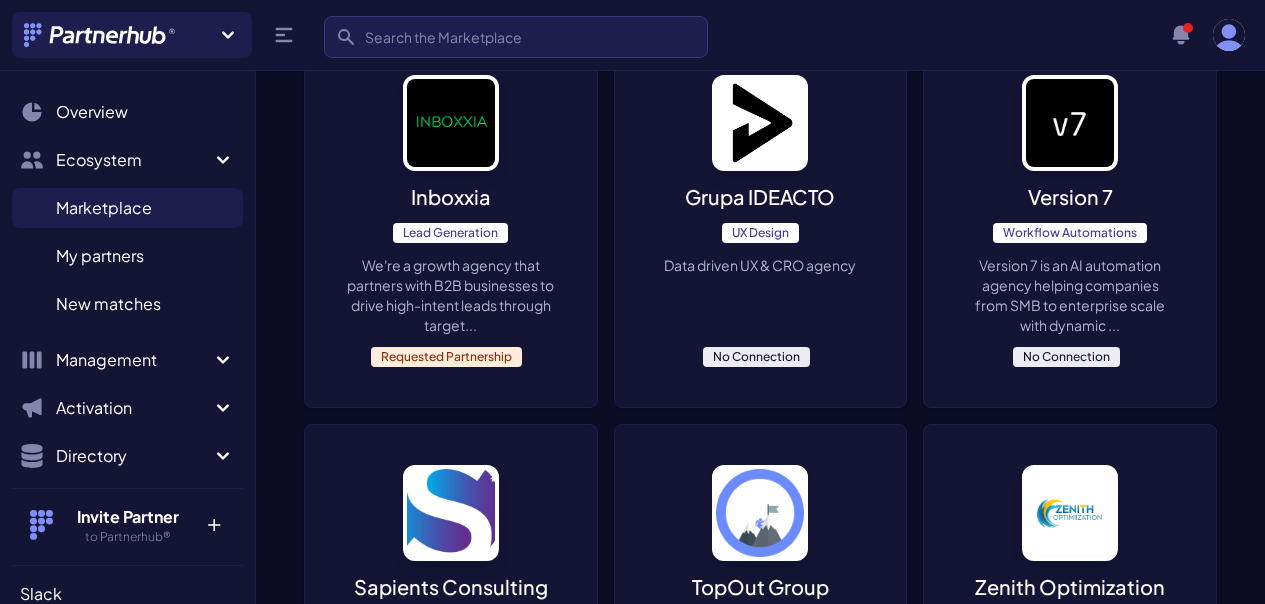 click on "Data driven UX & CRO agency" at bounding box center [760, 265] 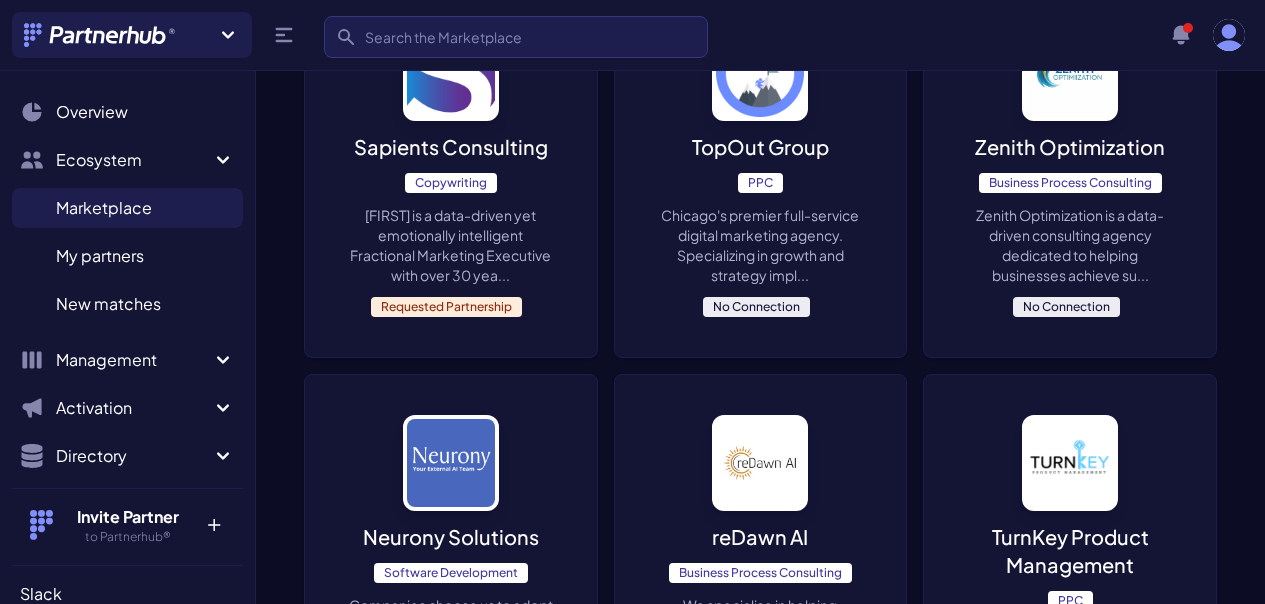 scroll, scrollTop: 3046, scrollLeft: 0, axis: vertical 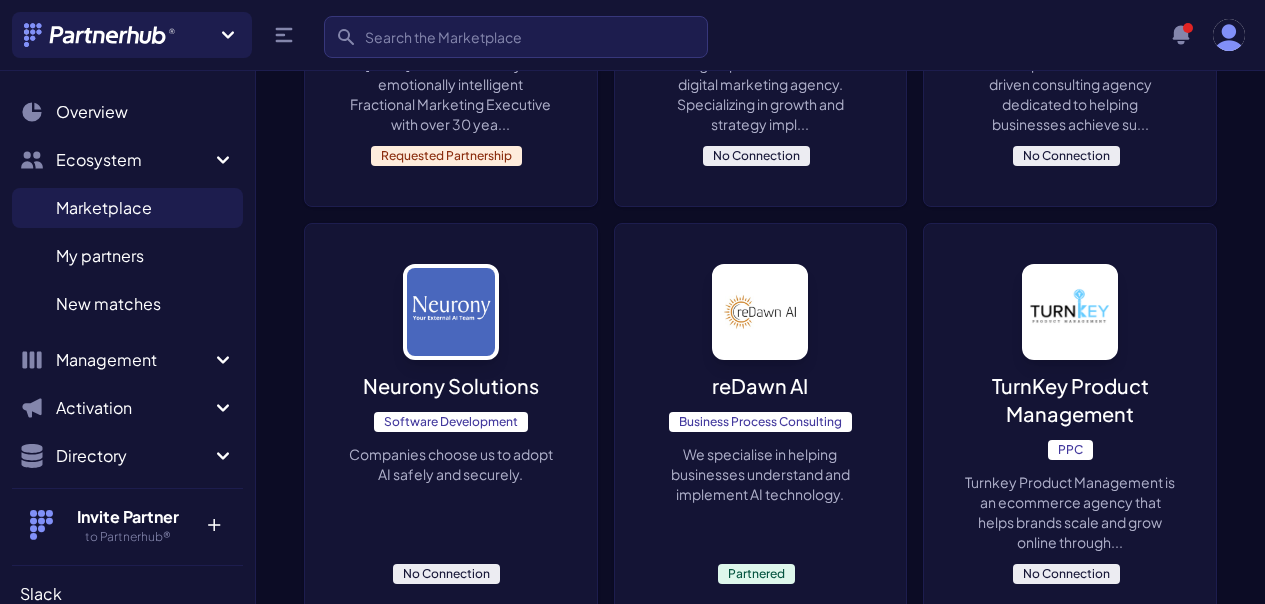 click on "No Connection" at bounding box center [446, 574] 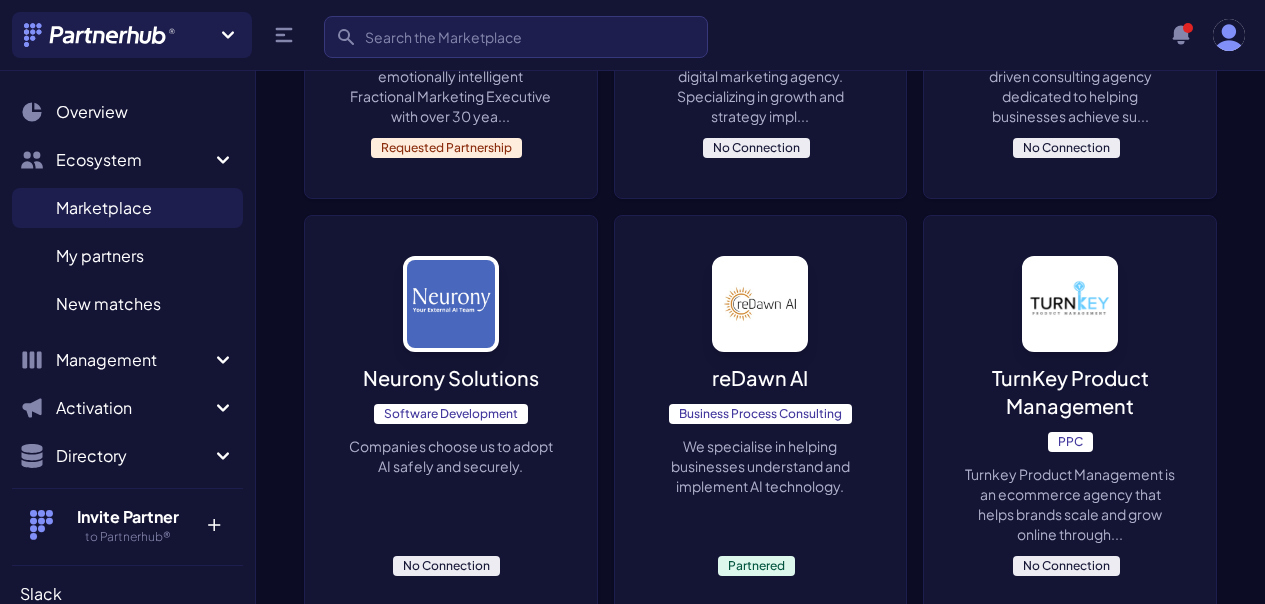 click on "Zenith Optimization is a data-driven consulting agency dedicated to helping businesses achieve su..." at bounding box center [1070, 86] 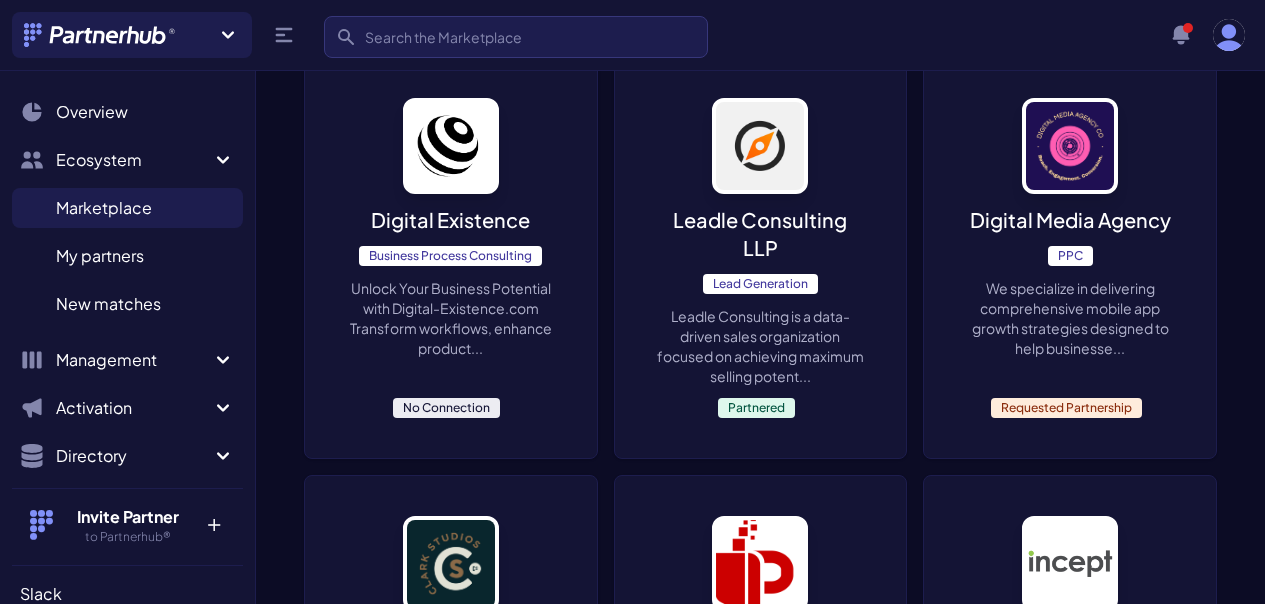 scroll, scrollTop: 3616, scrollLeft: 0, axis: vertical 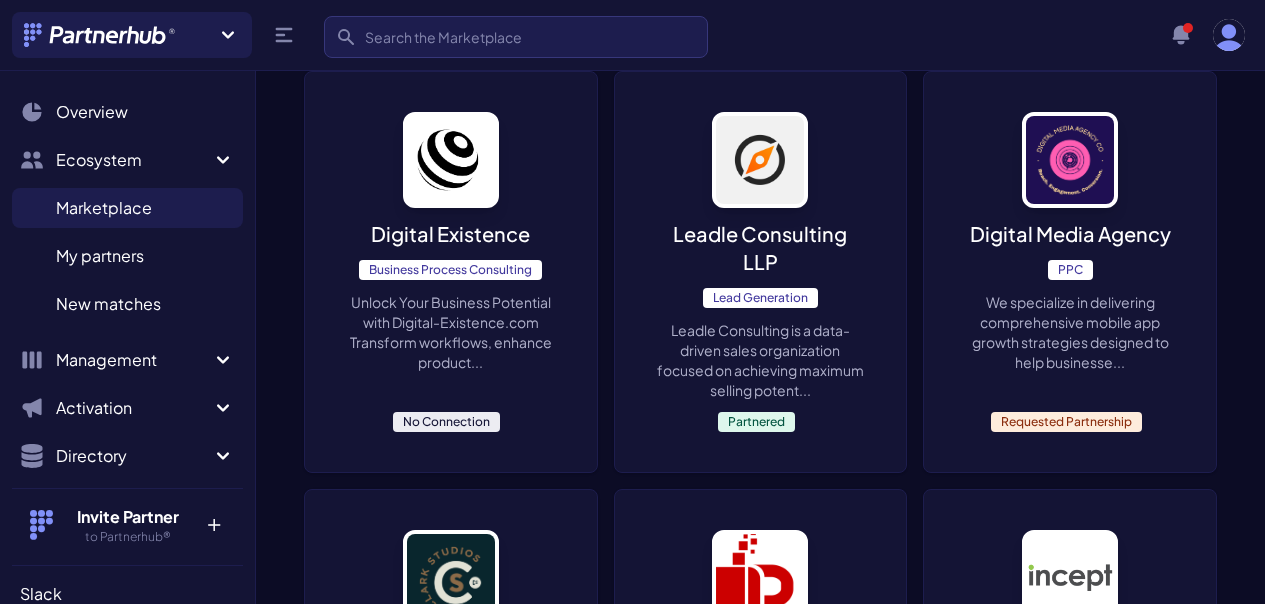 click on "Digital  Existence Business Process Consulting Unlock Your Business Potential with Digital-Existence.com
Transform workflows, enhance product... No Connection" at bounding box center [451, 272] 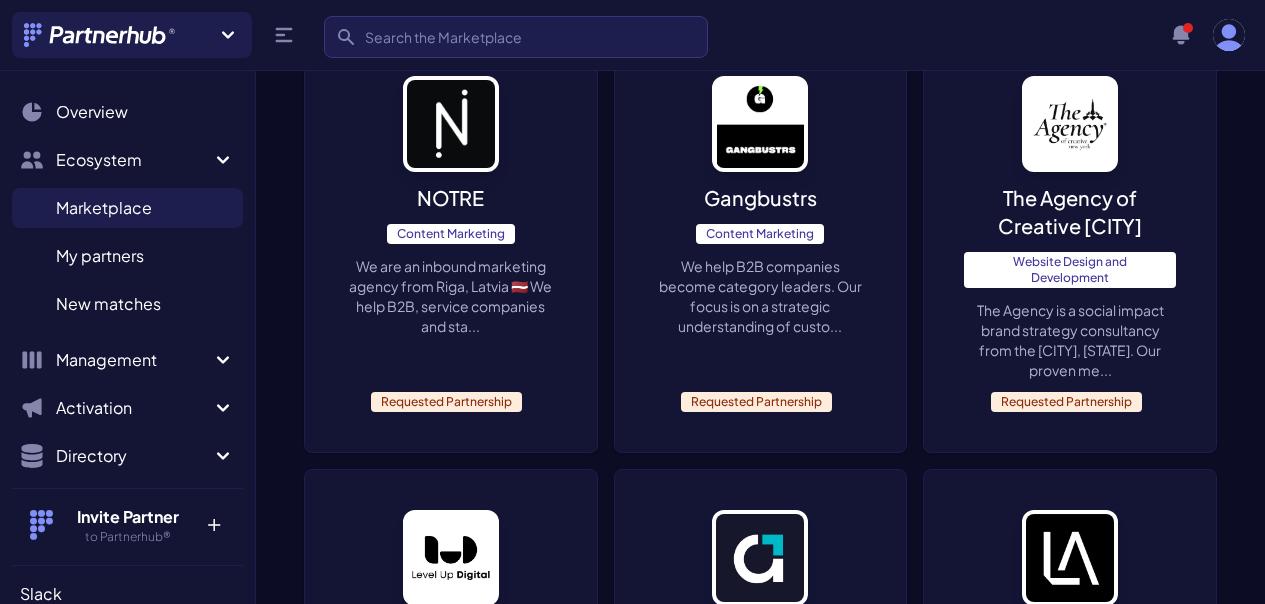 scroll, scrollTop: 6484, scrollLeft: 0, axis: vertical 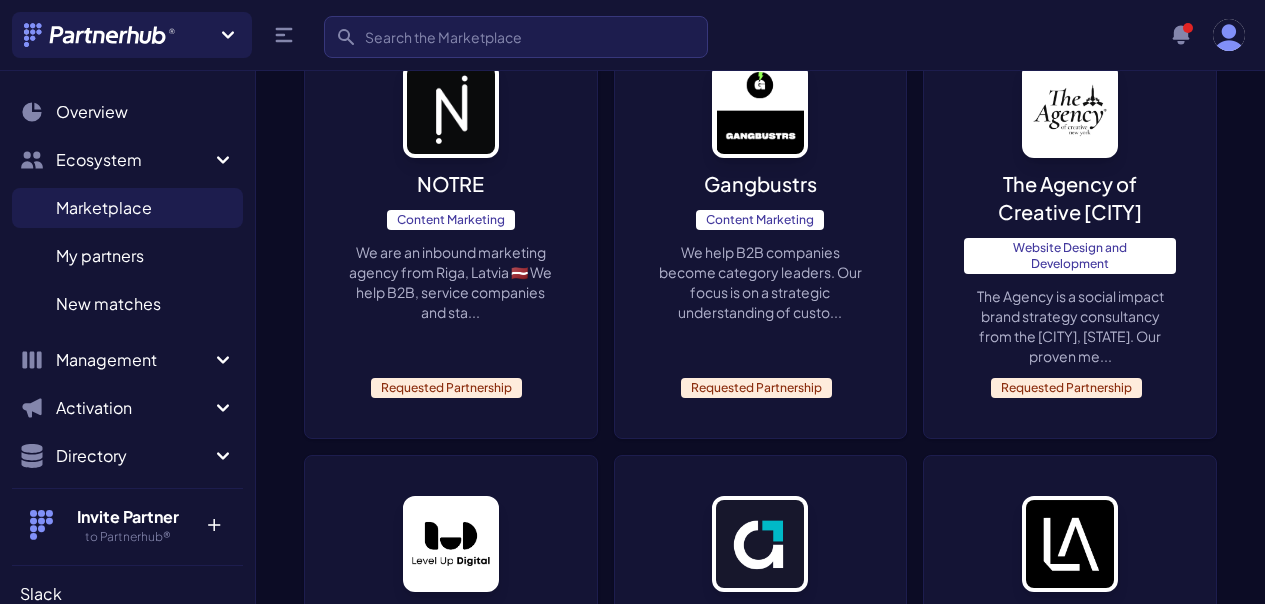 click on "2" at bounding box center [1139, 1209] 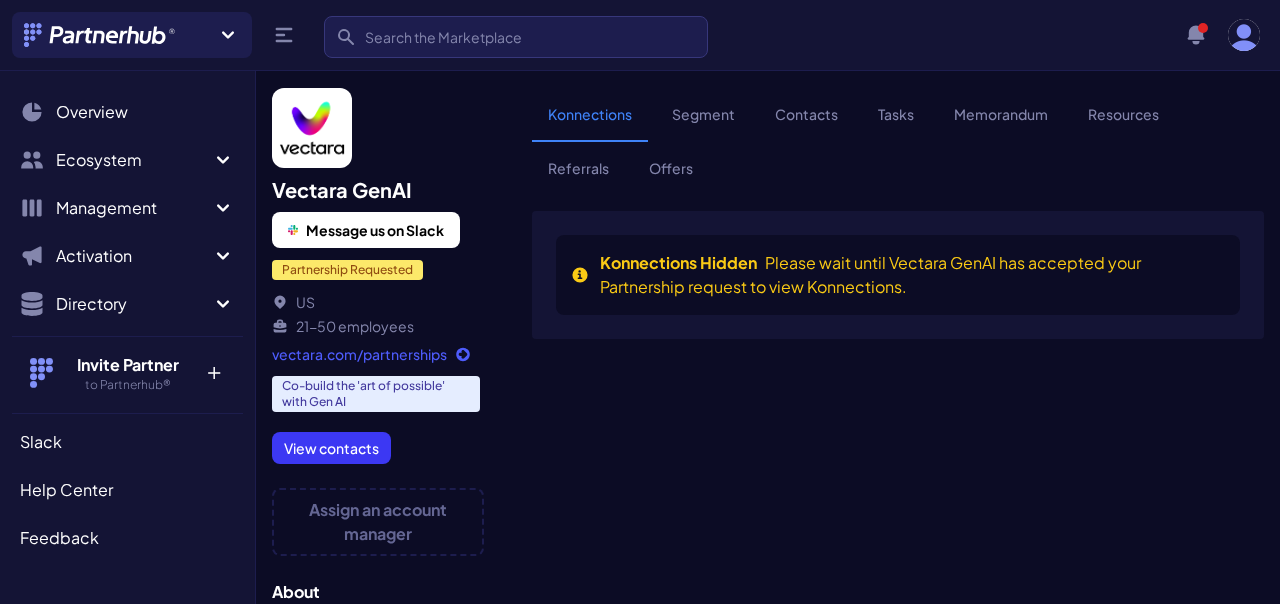 scroll, scrollTop: 0, scrollLeft: 0, axis: both 